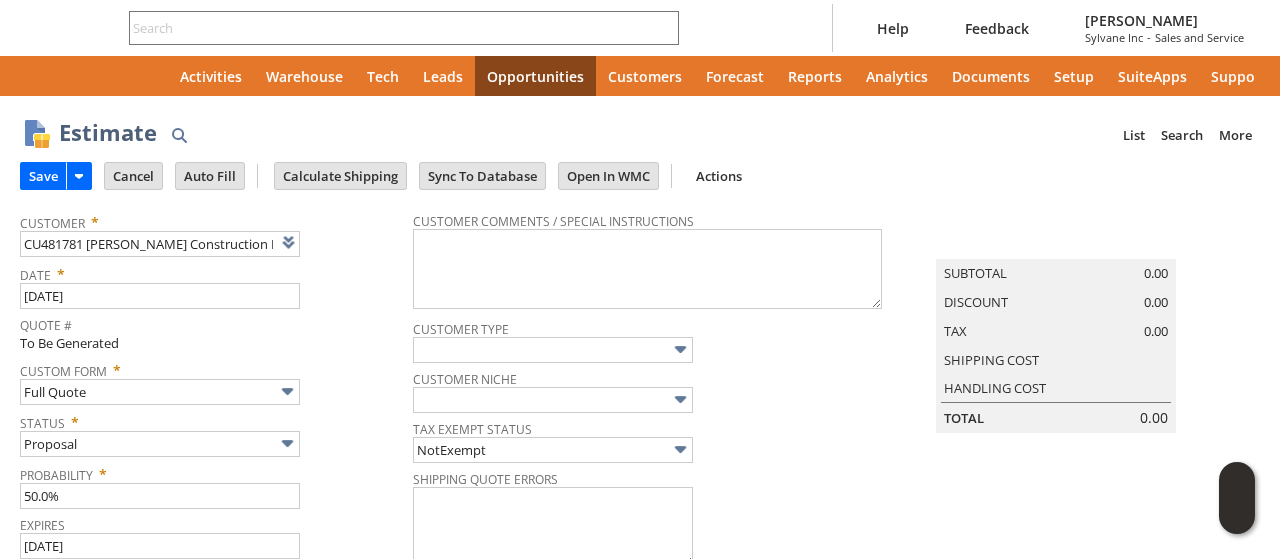 type on "[DATE]" 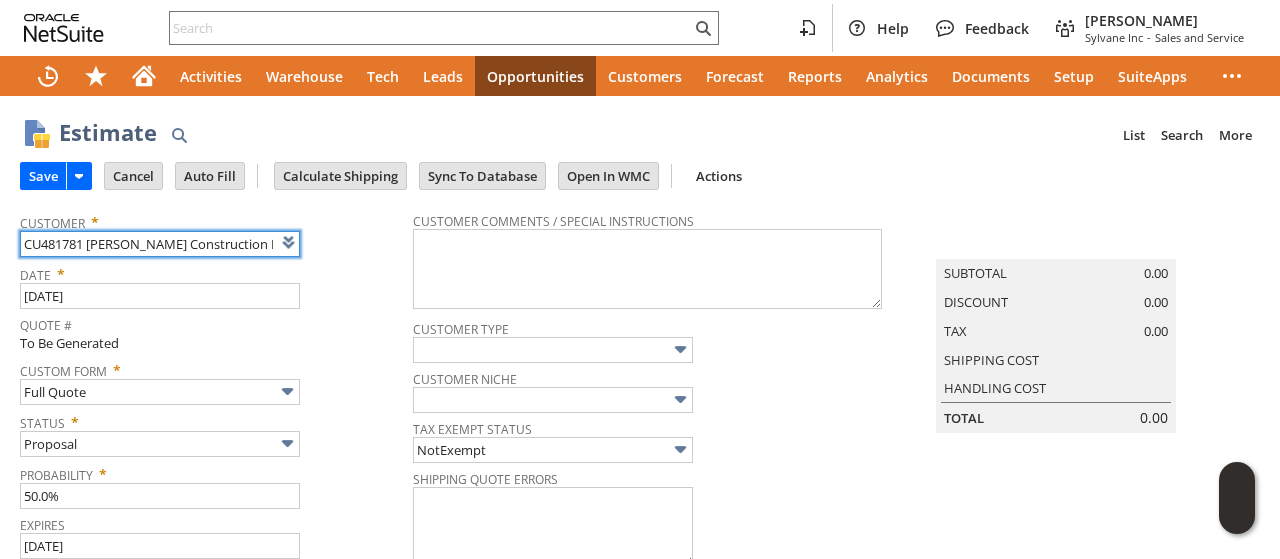 scroll, scrollTop: 0, scrollLeft: 0, axis: both 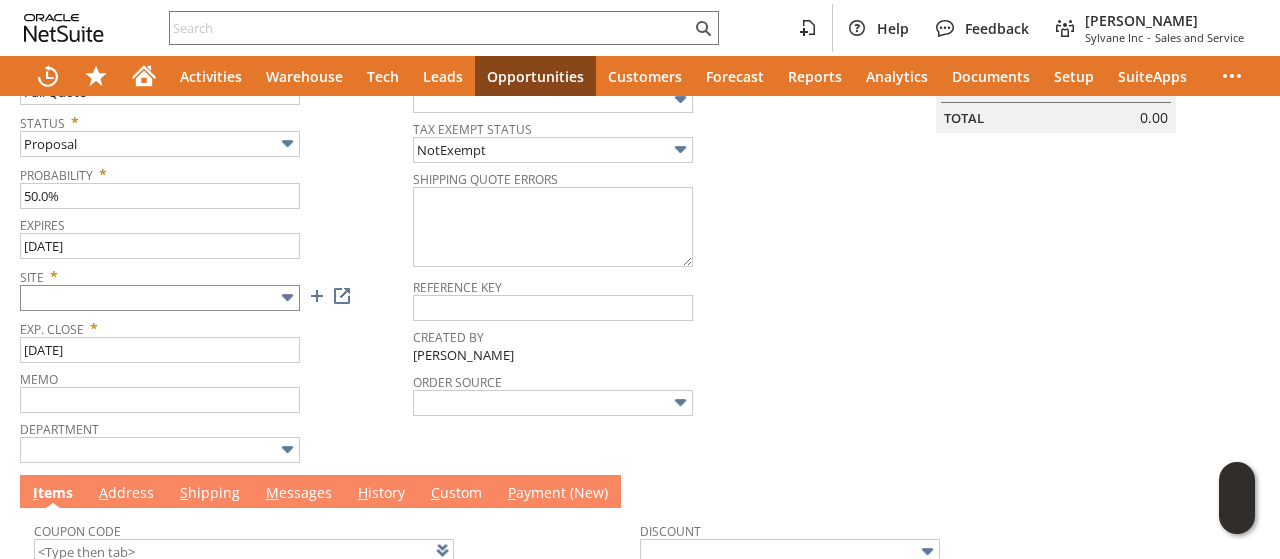 drag, startPoint x: 202, startPoint y: 275, endPoint x: 204, endPoint y: 287, distance: 12.165525 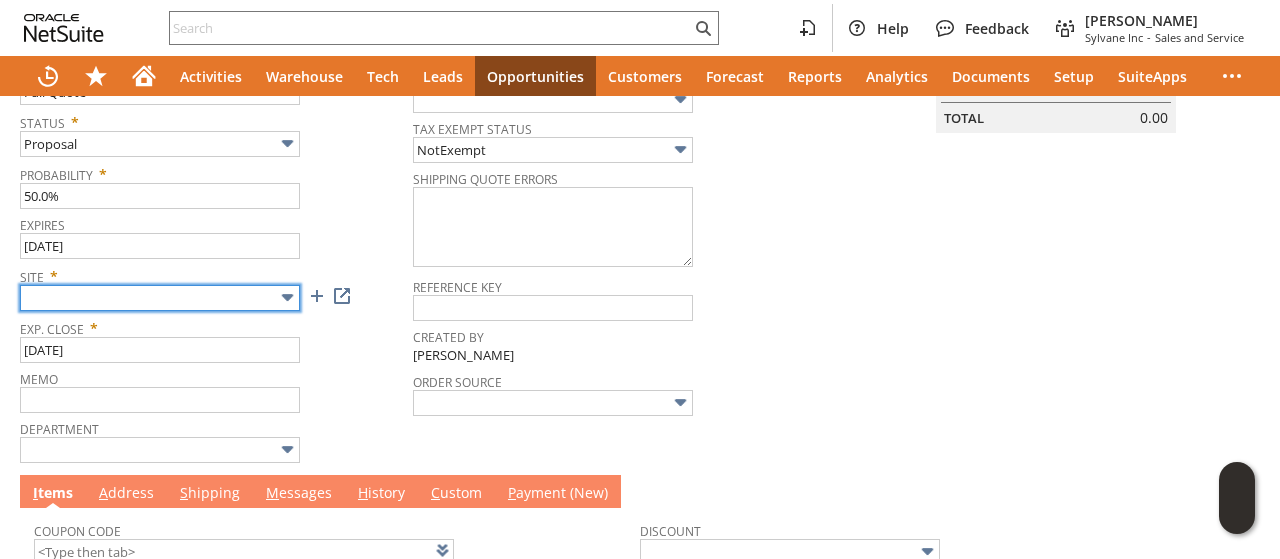 click at bounding box center (160, 298) 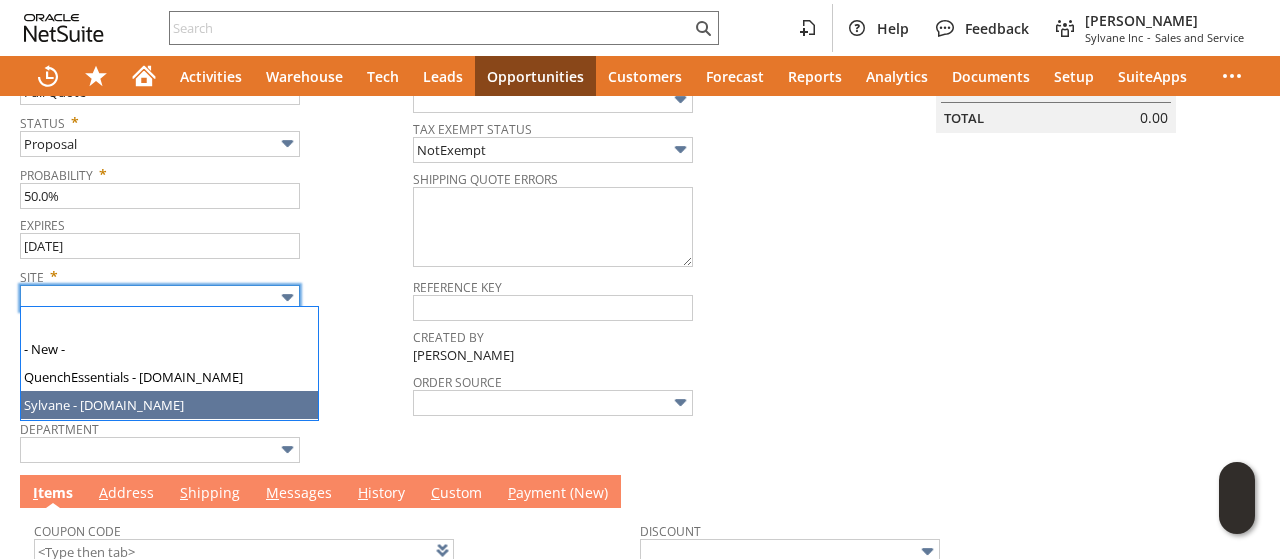 type on "Sylvane - [DOMAIN_NAME]" 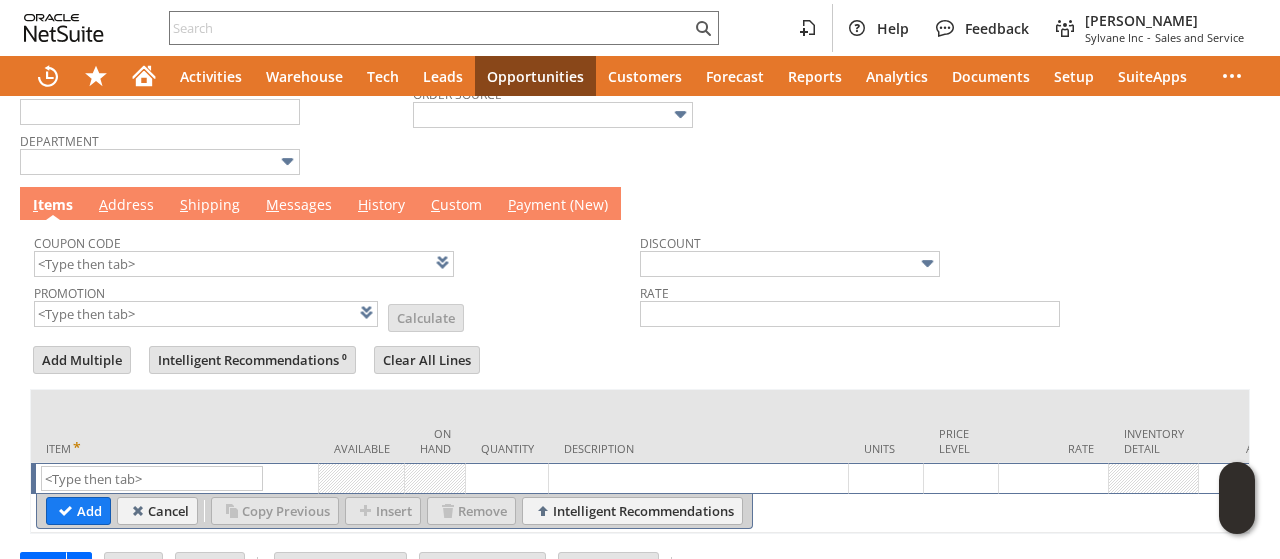 scroll, scrollTop: 641, scrollLeft: 0, axis: vertical 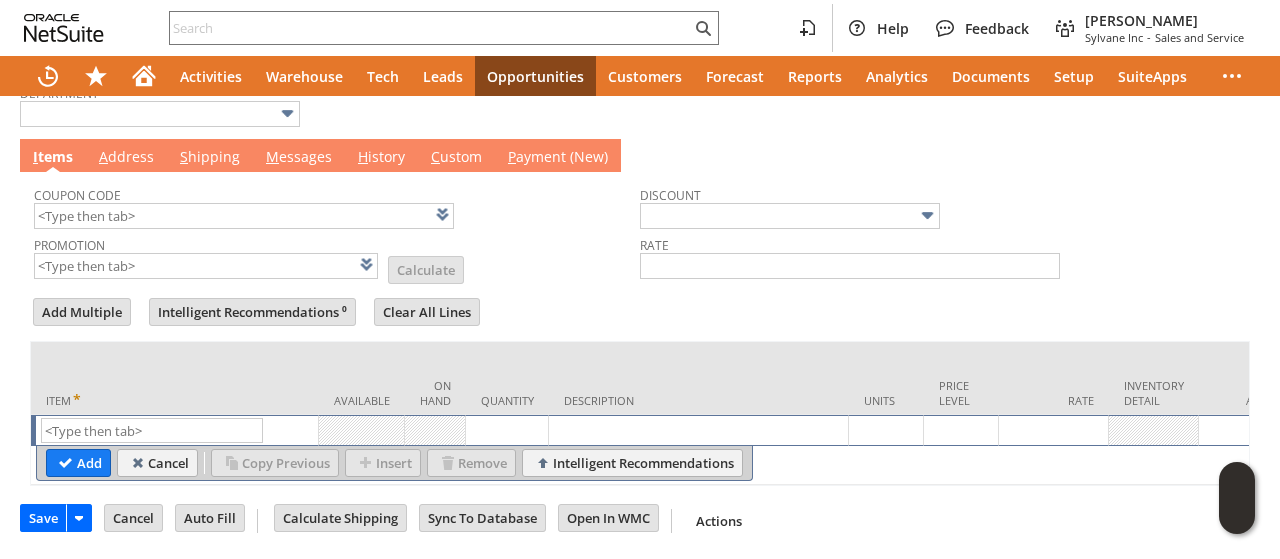 click on "A ddress" at bounding box center (126, 158) 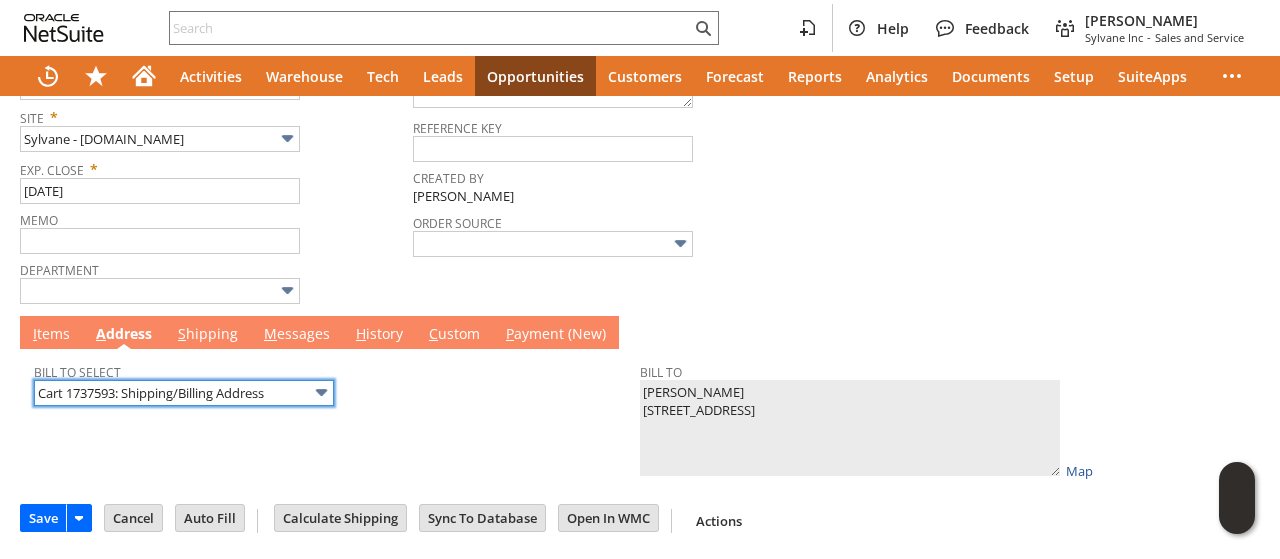 scroll, scrollTop: 452, scrollLeft: 0, axis: vertical 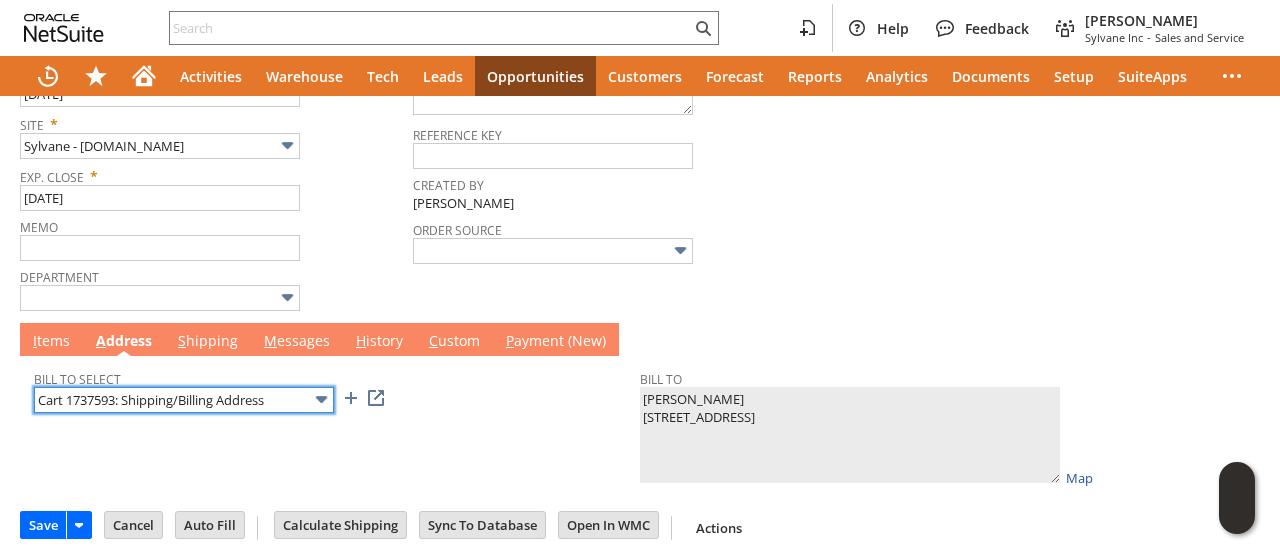 click on "Cart 1737593: Shipping/Billing Address" at bounding box center (184, 400) 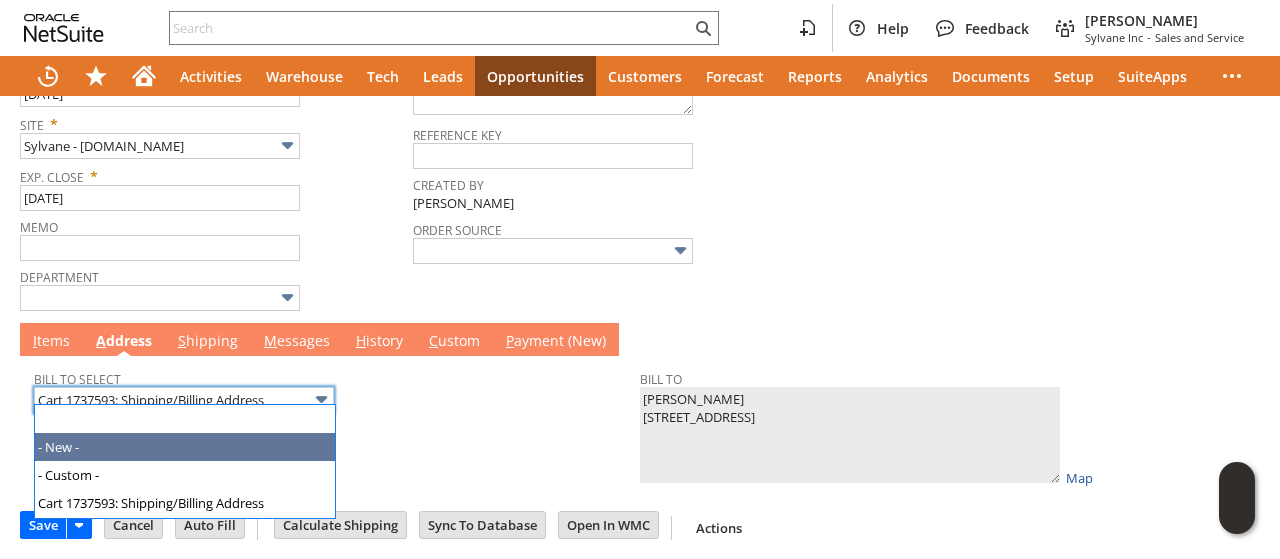 type 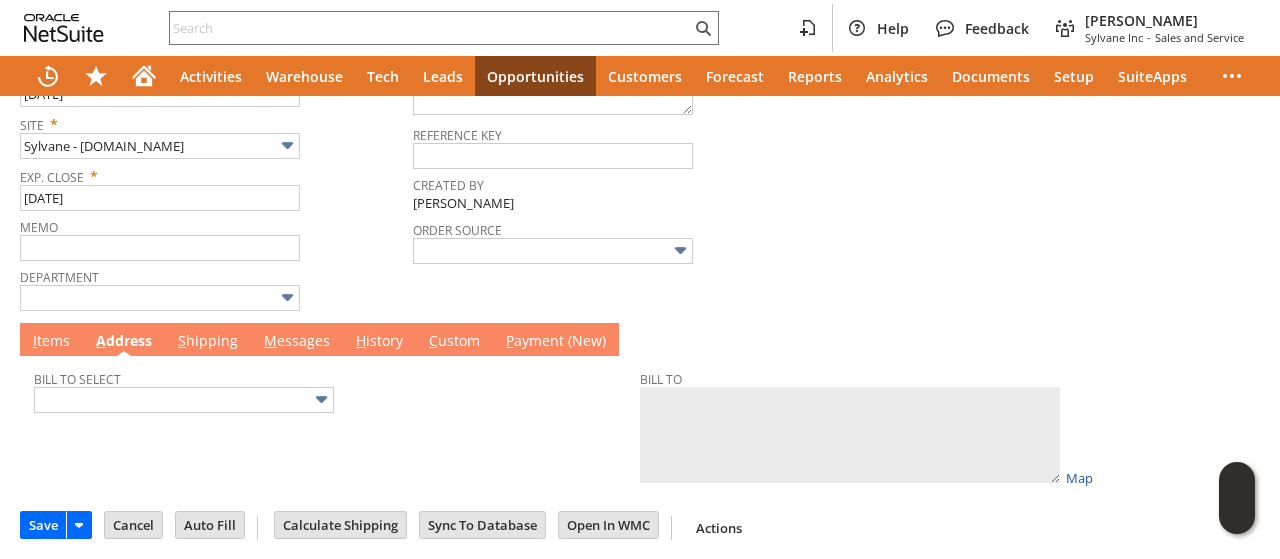 type on "[STREET_ADDRESS][US_STATE]" 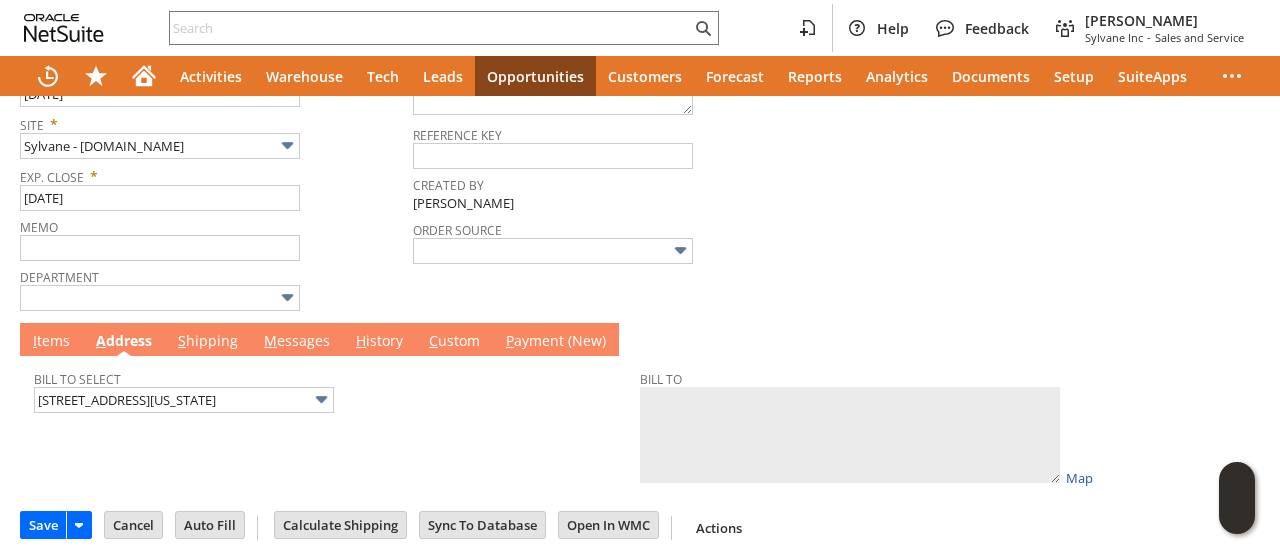 type on "[PERSON_NAME] Construction LLC
[STREET_ADDRESS][US_STATE][PERSON_NAME]" 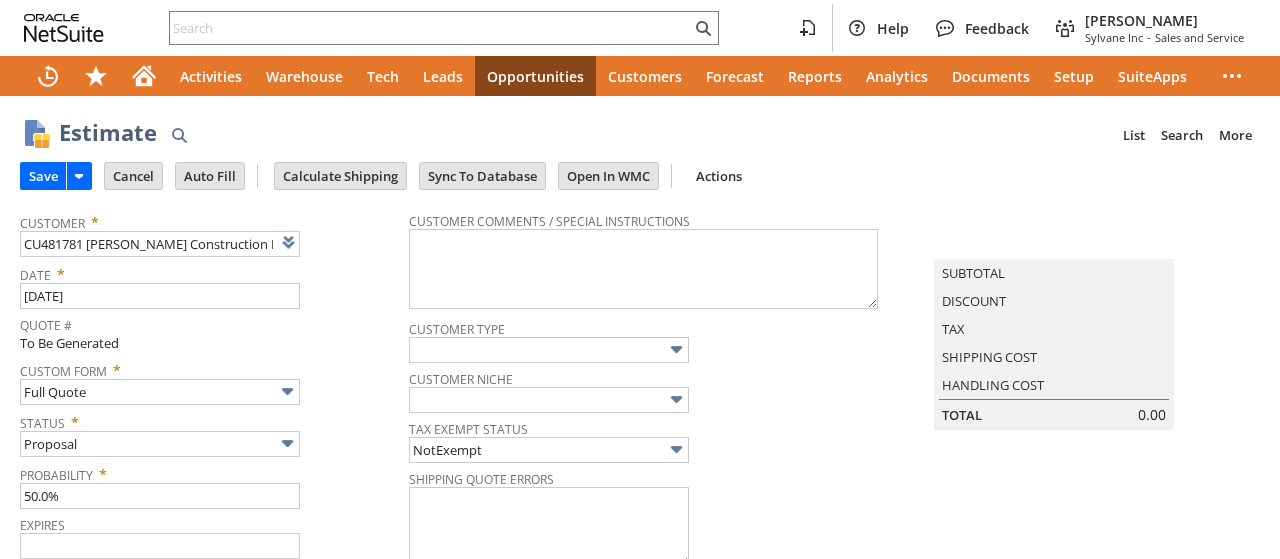 scroll, scrollTop: 0, scrollLeft: 0, axis: both 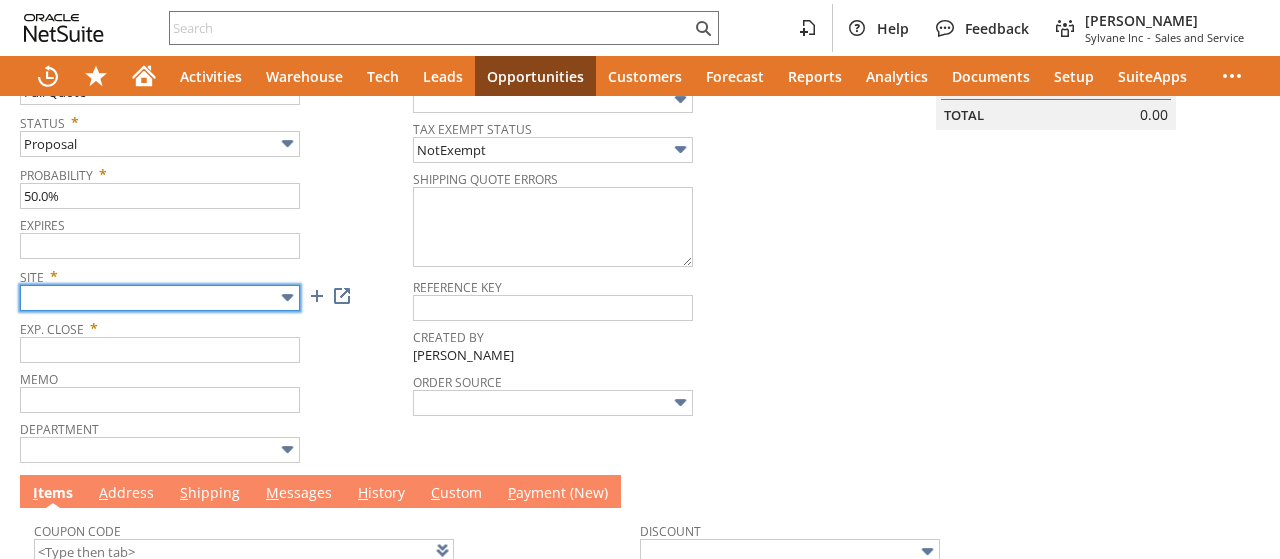 click at bounding box center (160, 298) 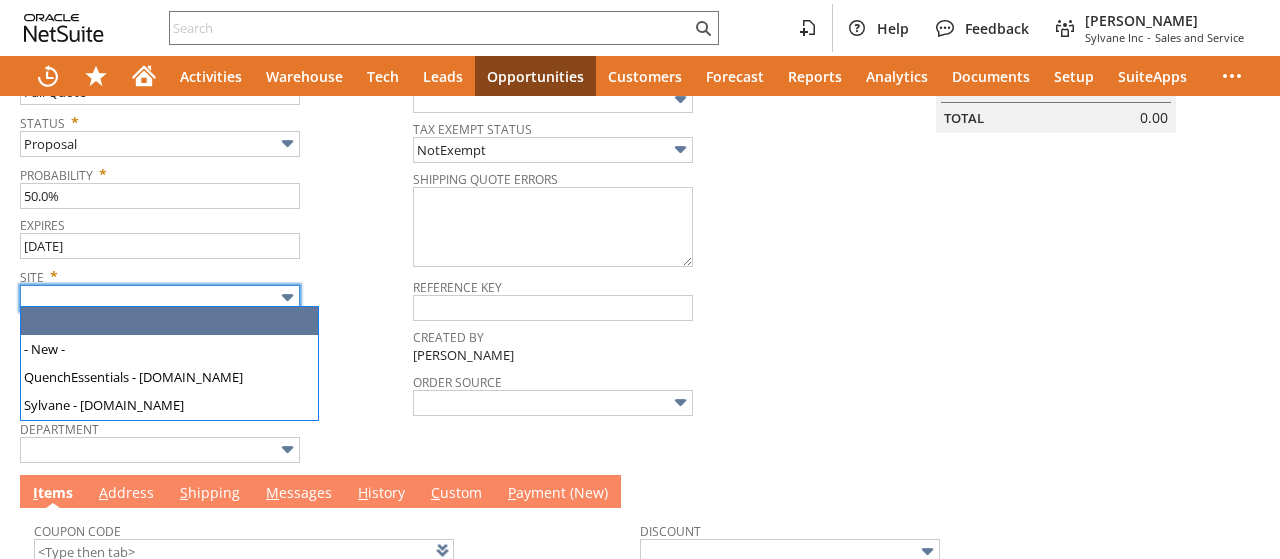 type on "[DATE]" 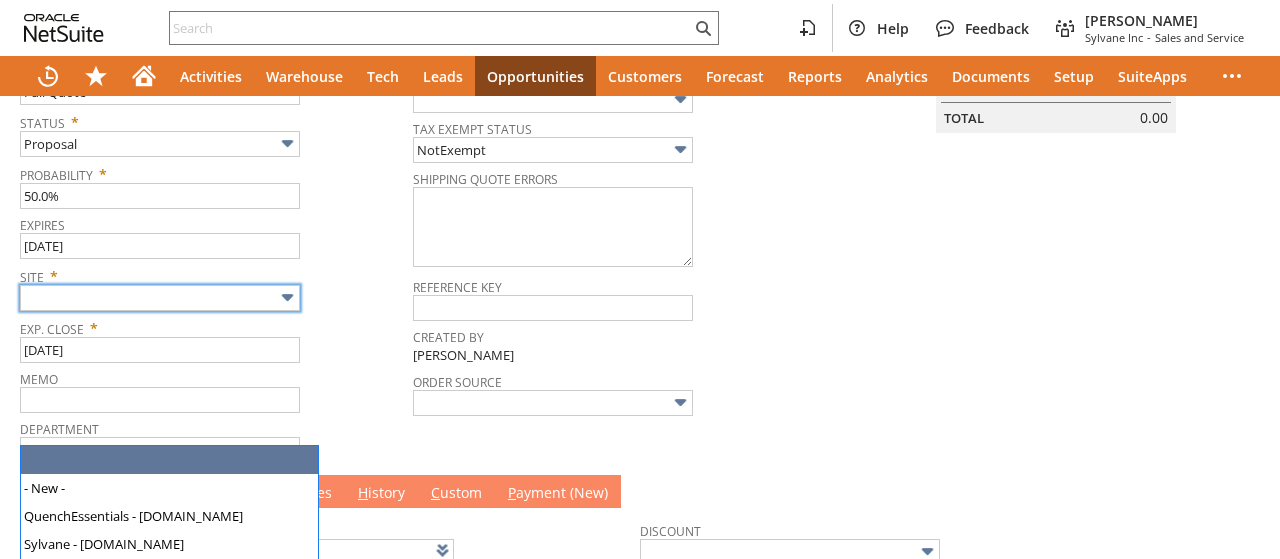 scroll, scrollTop: 0, scrollLeft: 0, axis: both 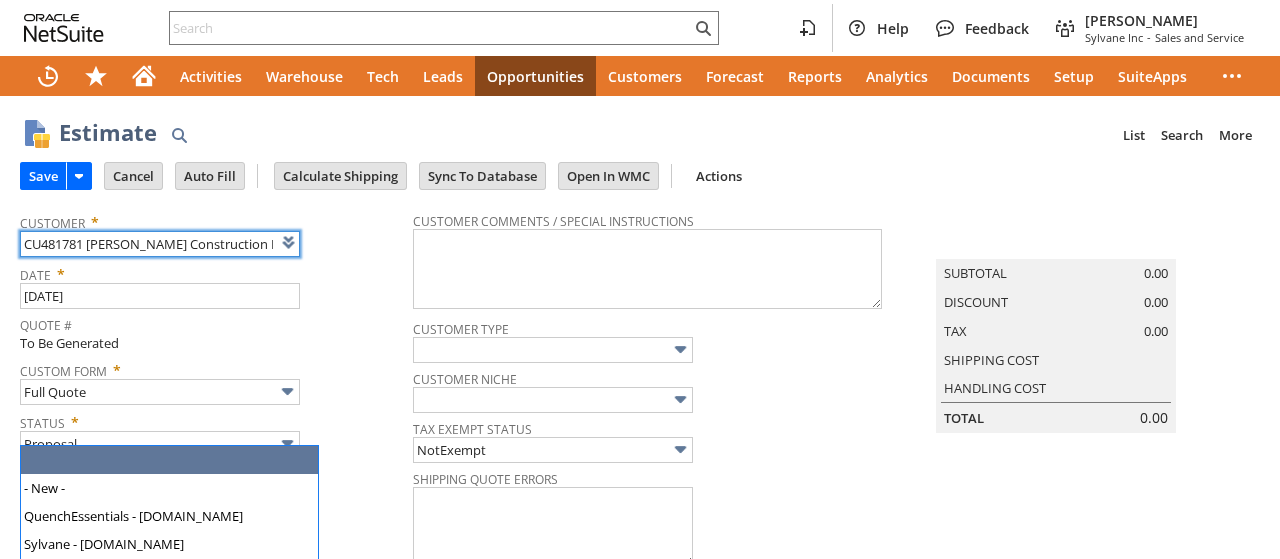 type on "Intelligent Recommendations ⁰" 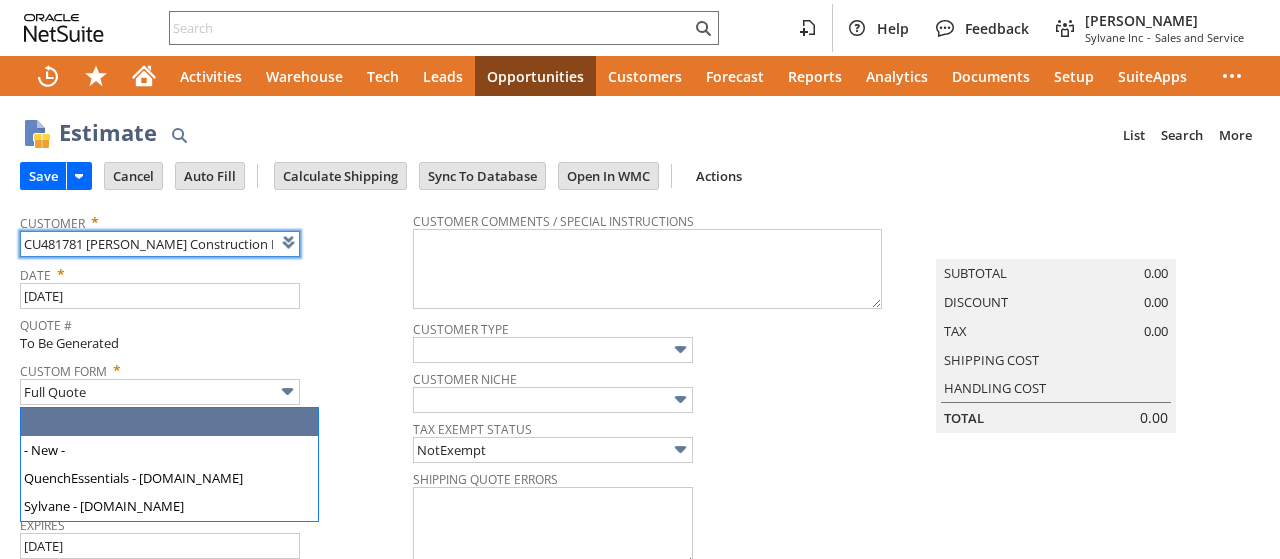 scroll, scrollTop: 200, scrollLeft: 0, axis: vertical 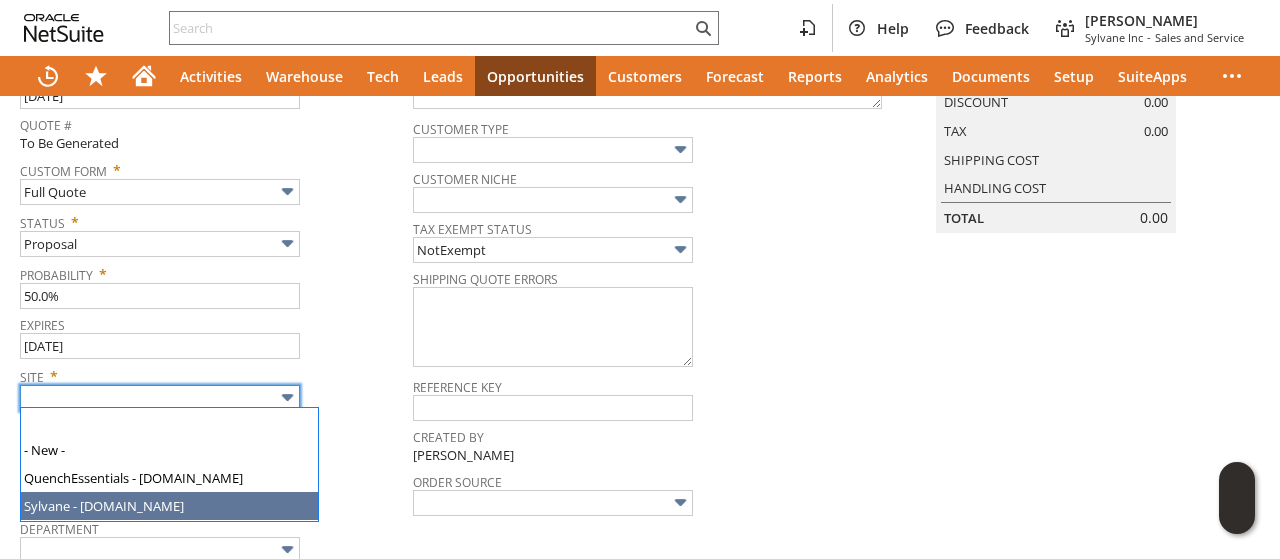 type on "Sylvane - [DOMAIN_NAME]" 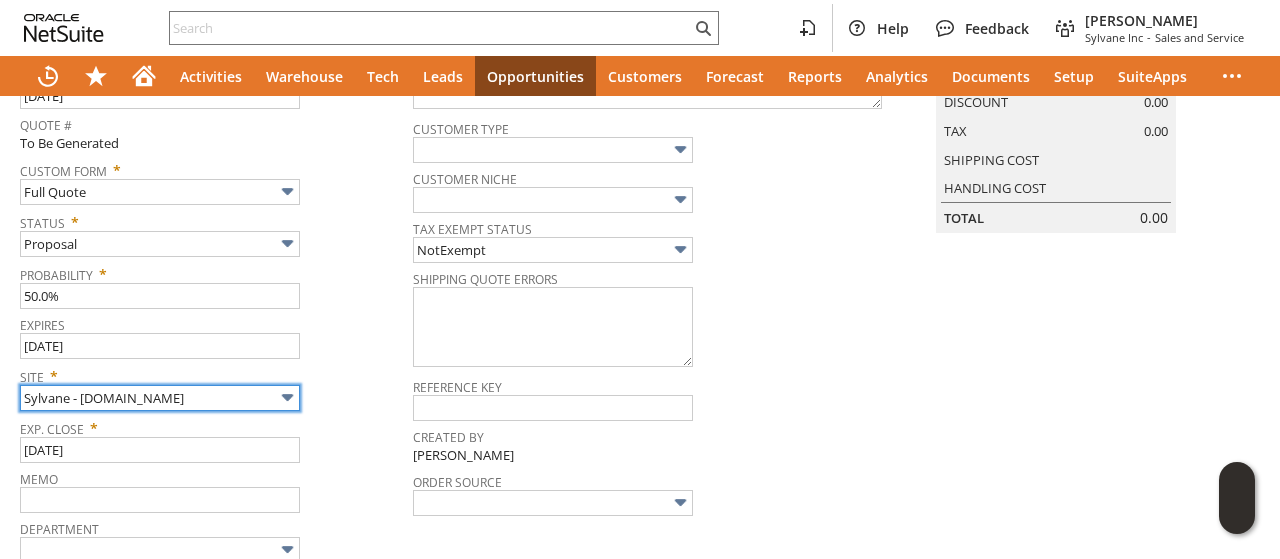 scroll, scrollTop: 641, scrollLeft: 0, axis: vertical 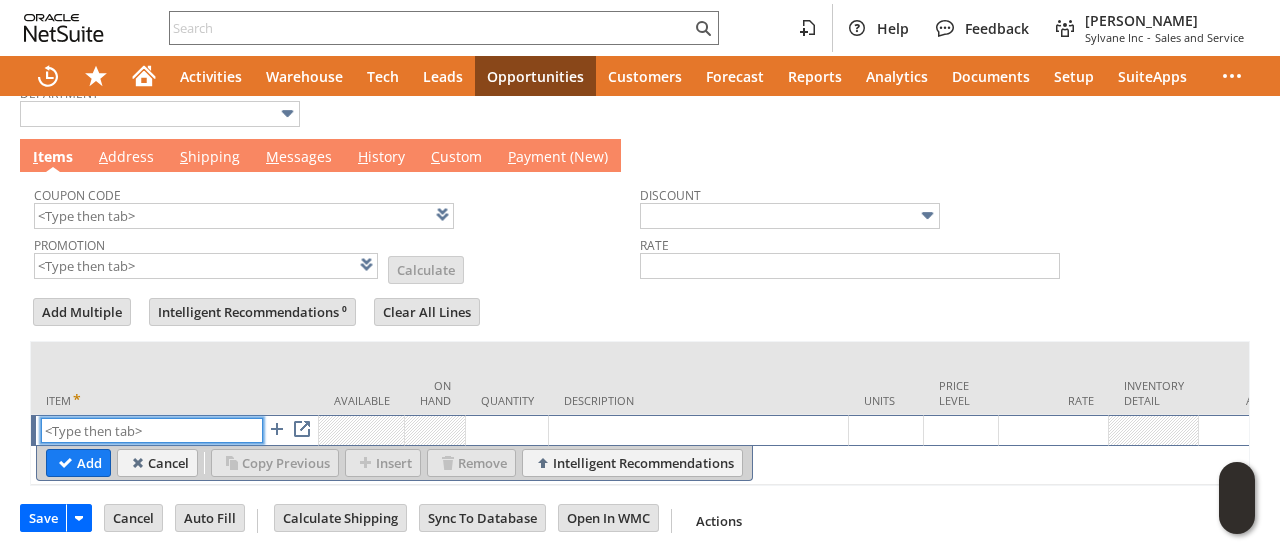 click at bounding box center (152, 430) 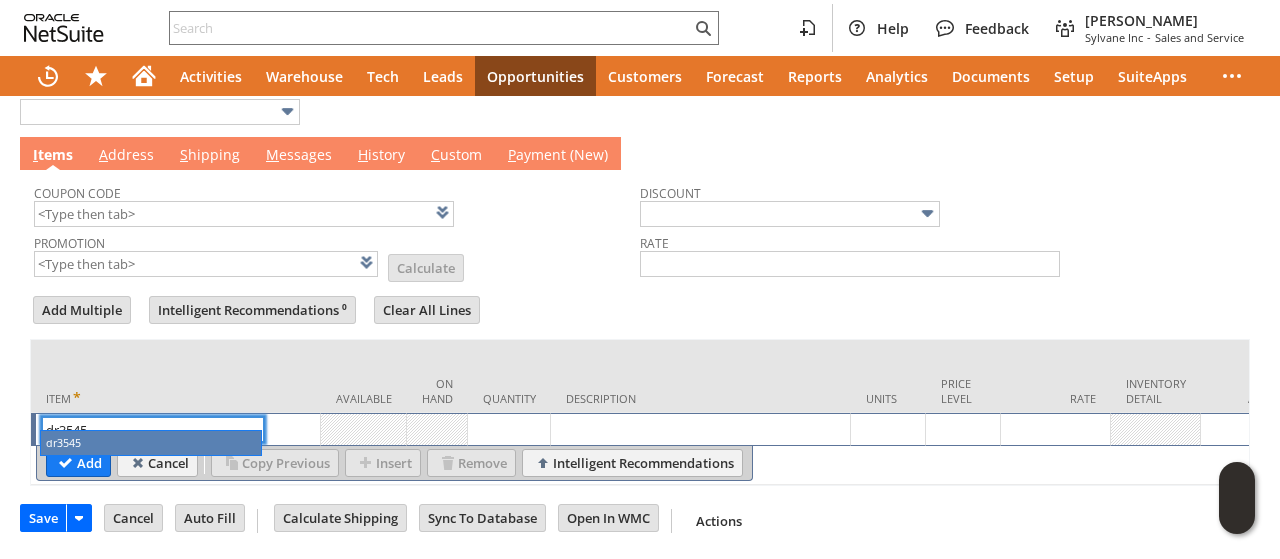 type on "dr3545" 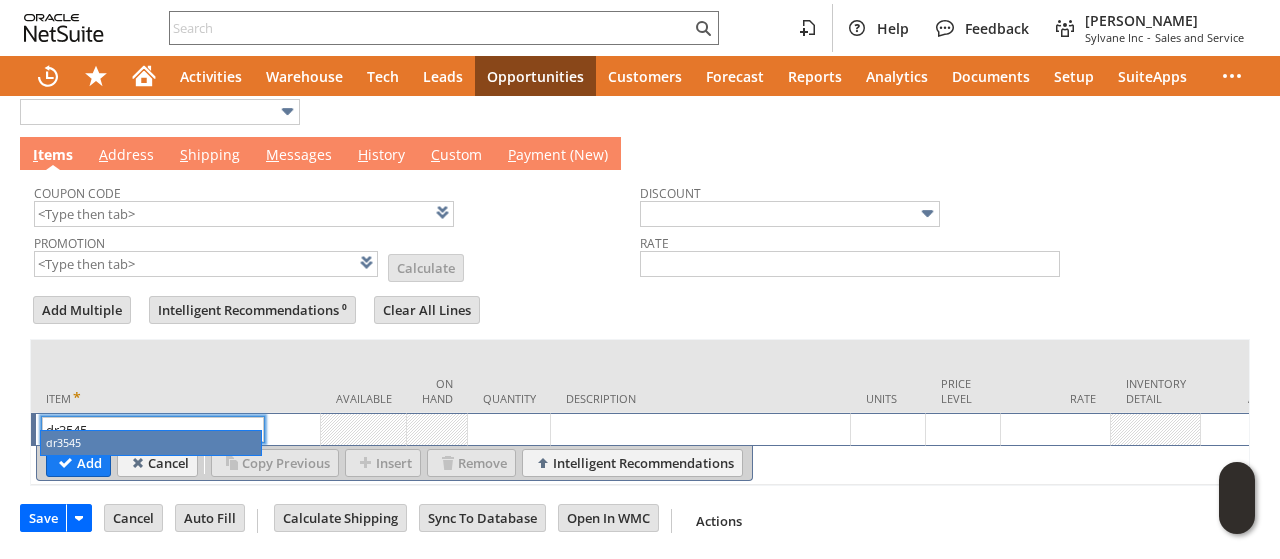 click on "dr3545
List  Search" at bounding box center [178, 429] 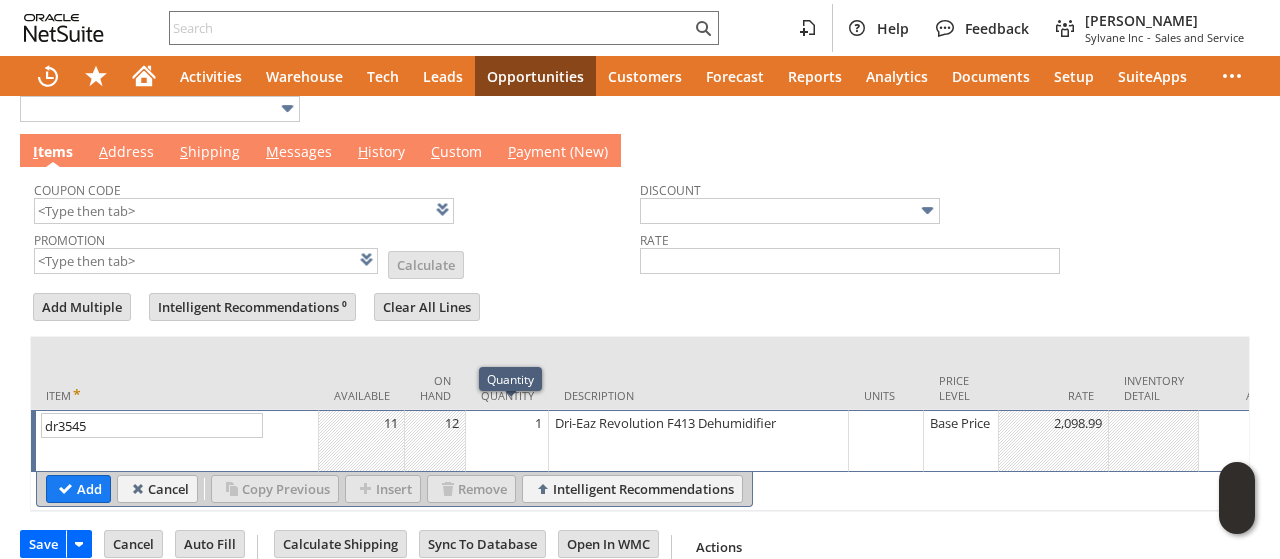 click on "1" at bounding box center (507, 441) 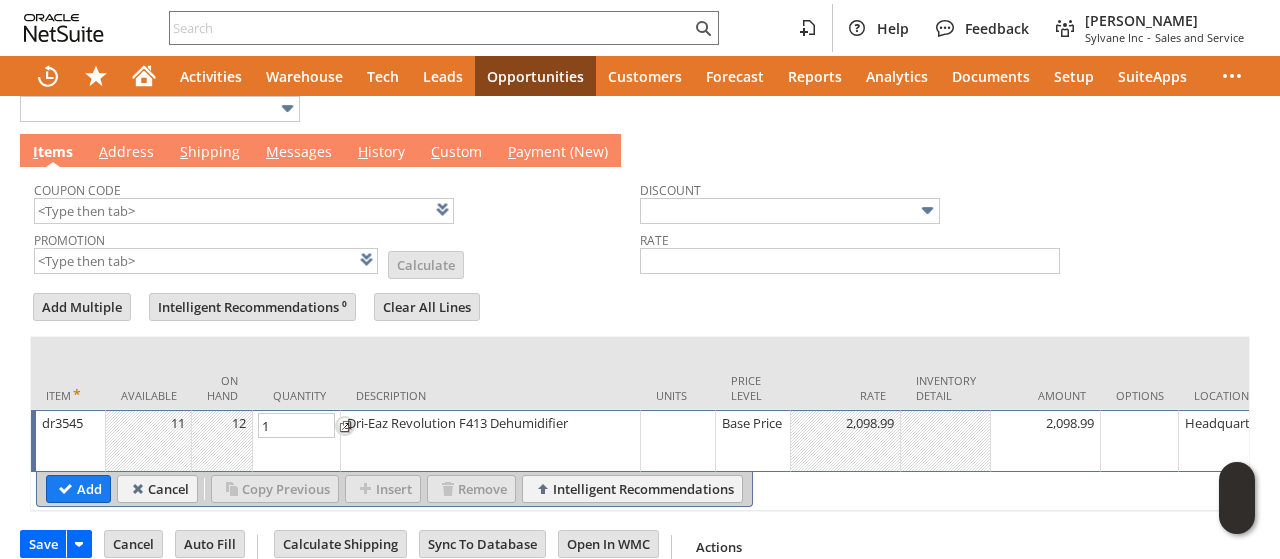 type on "2" 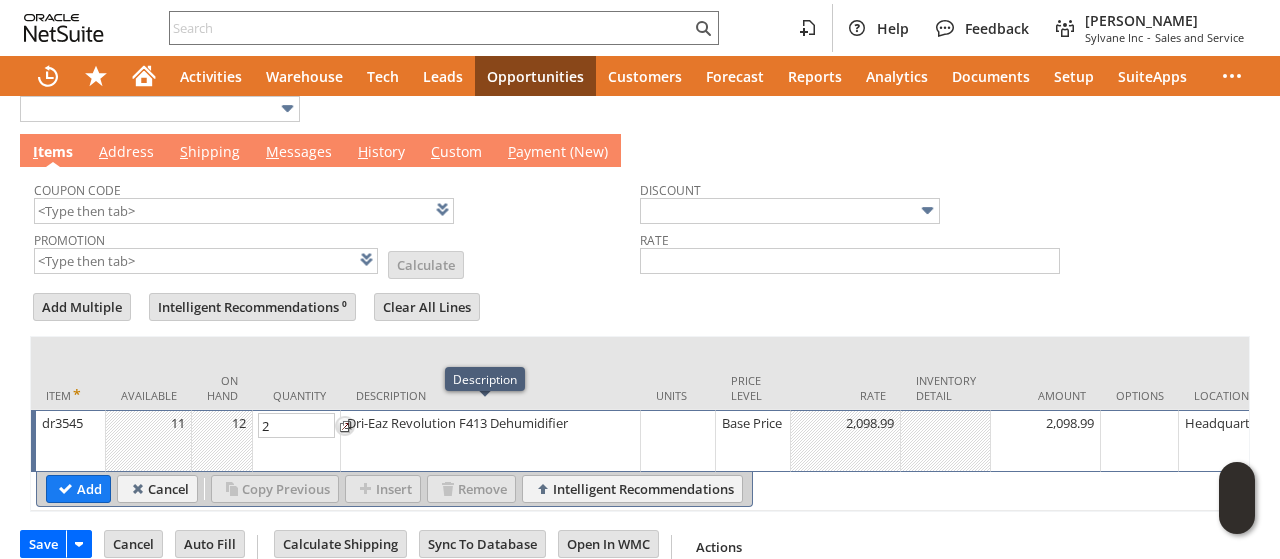 drag, startPoint x: 76, startPoint y: 501, endPoint x: 158, endPoint y: 23, distance: 484.98248 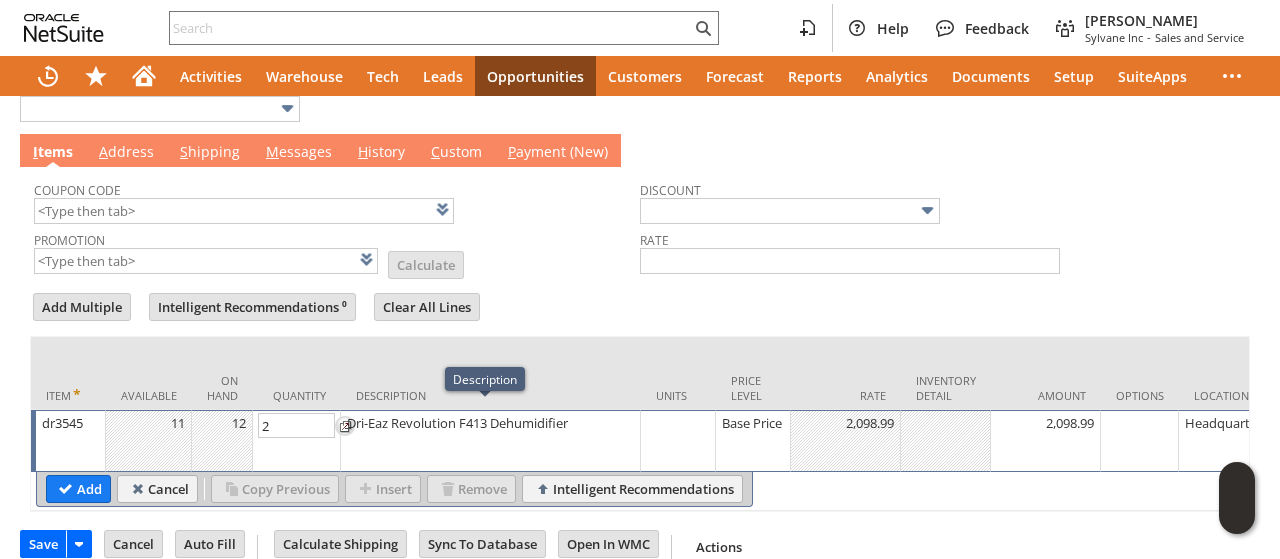 click on "Add" at bounding box center [78, 489] 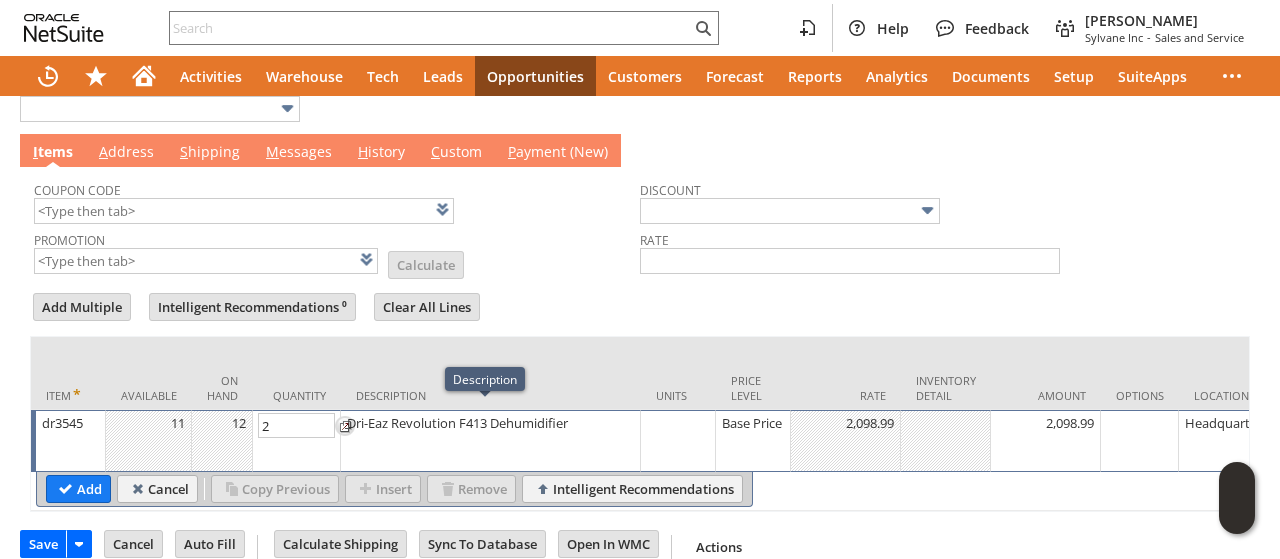 type 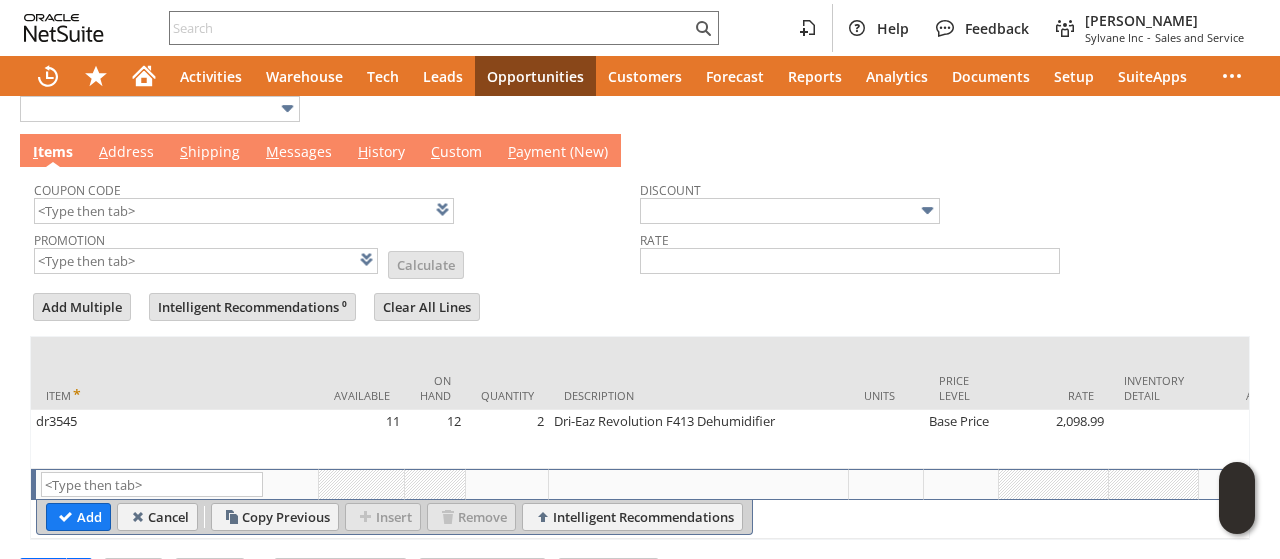 type on "Intelligent Recommendations¹⁰" 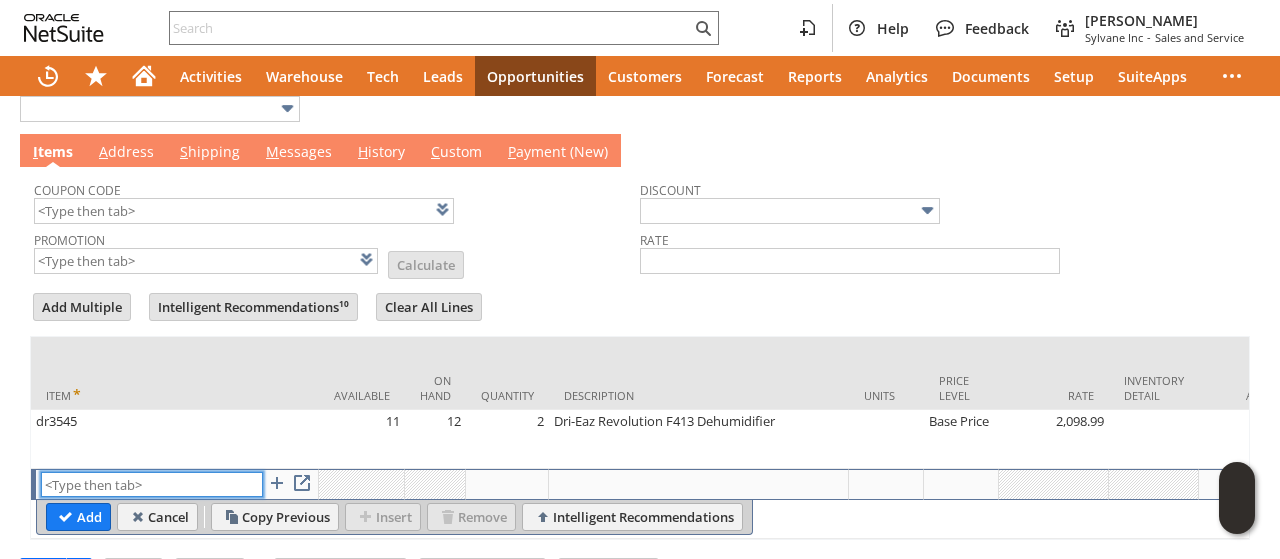 paste on "xp7976" 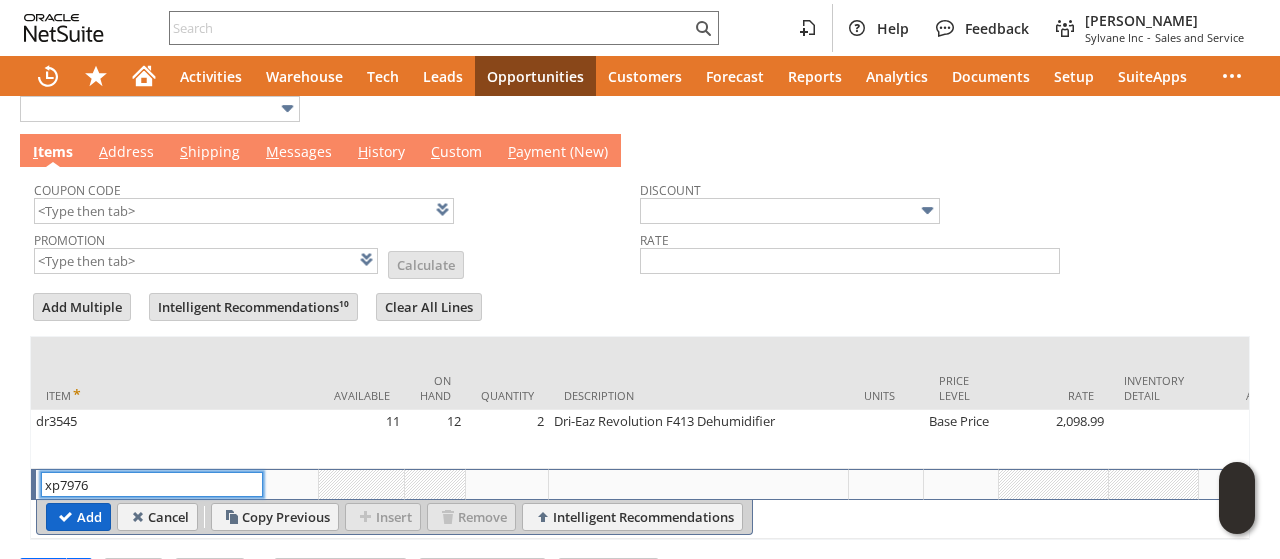type on "xp7976" 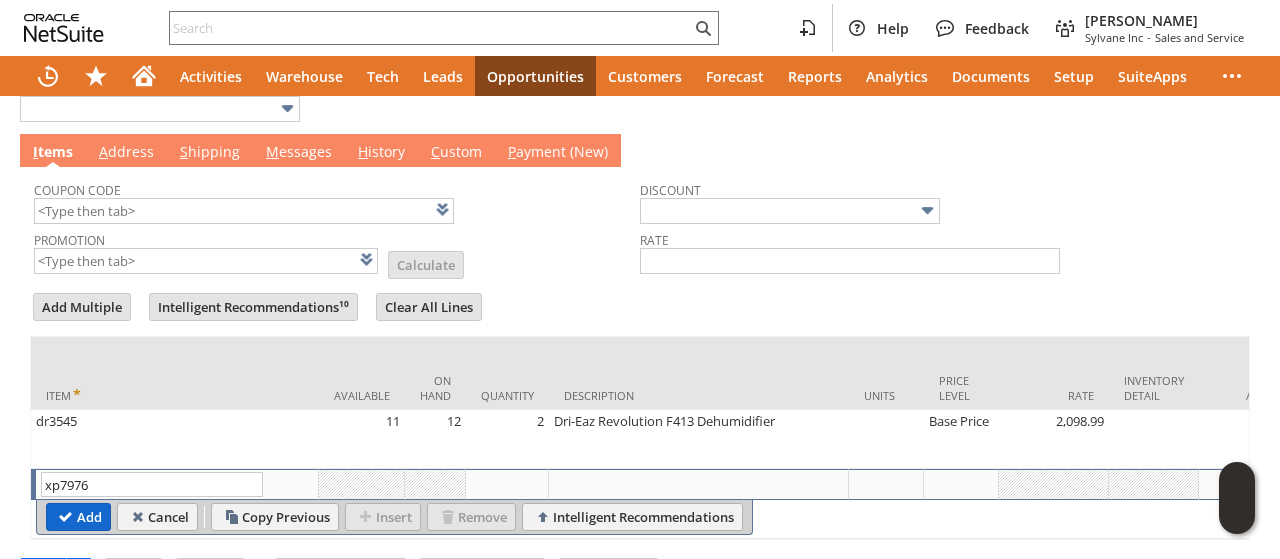 click on "Add" at bounding box center (78, 517) 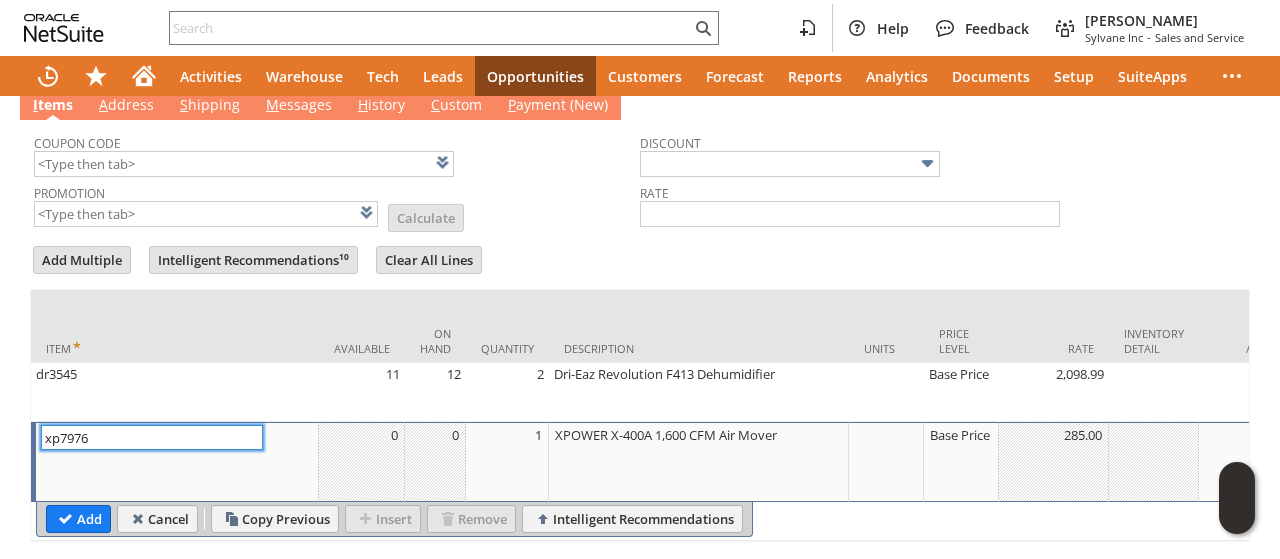 scroll, scrollTop: 741, scrollLeft: 0, axis: vertical 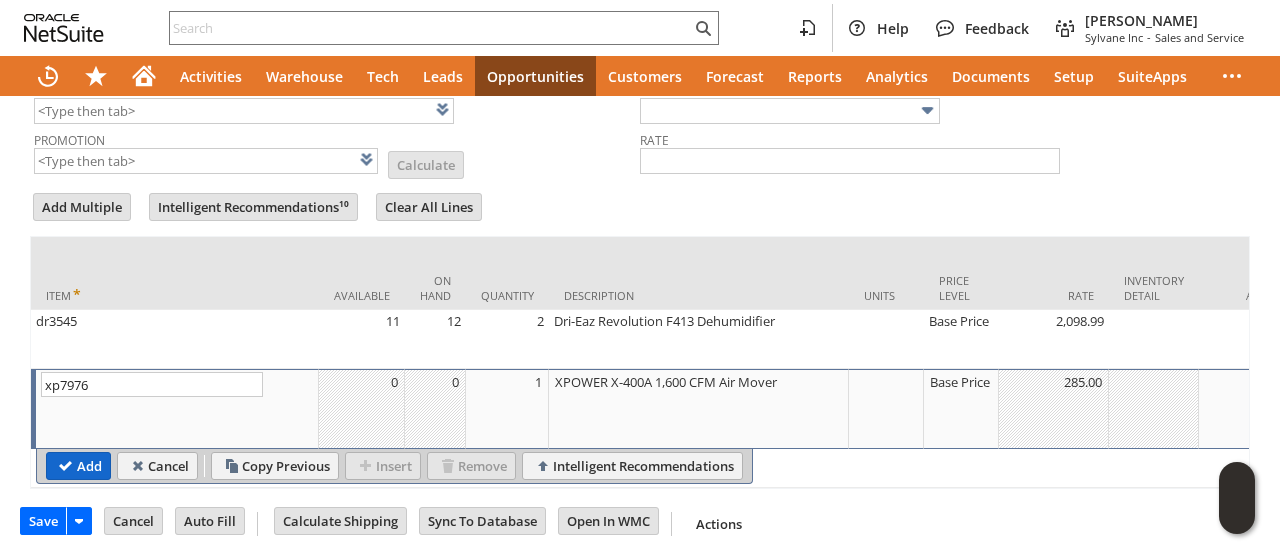 click on "Add" at bounding box center (78, 466) 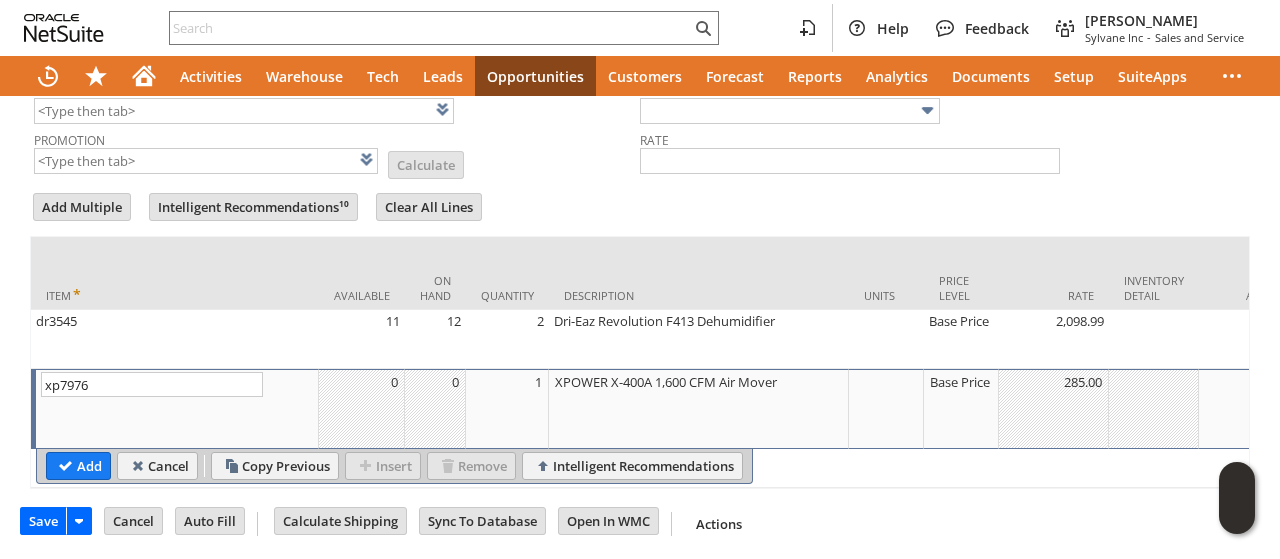 type 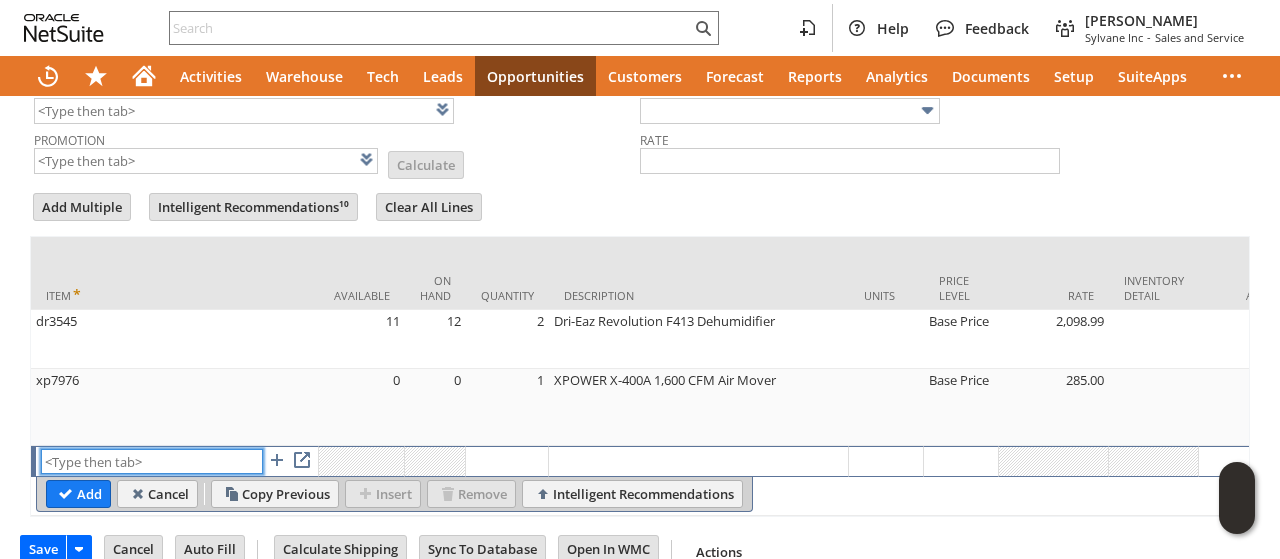 drag, startPoint x: 81, startPoint y: 487, endPoint x: 65, endPoint y: 475, distance: 20 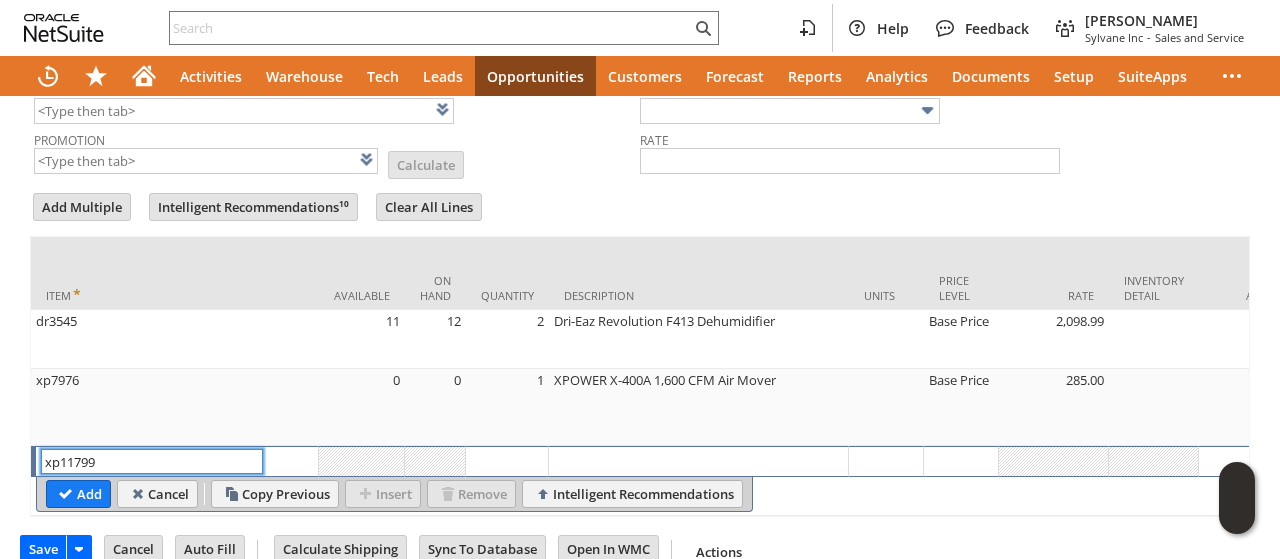 type on "xp11799" 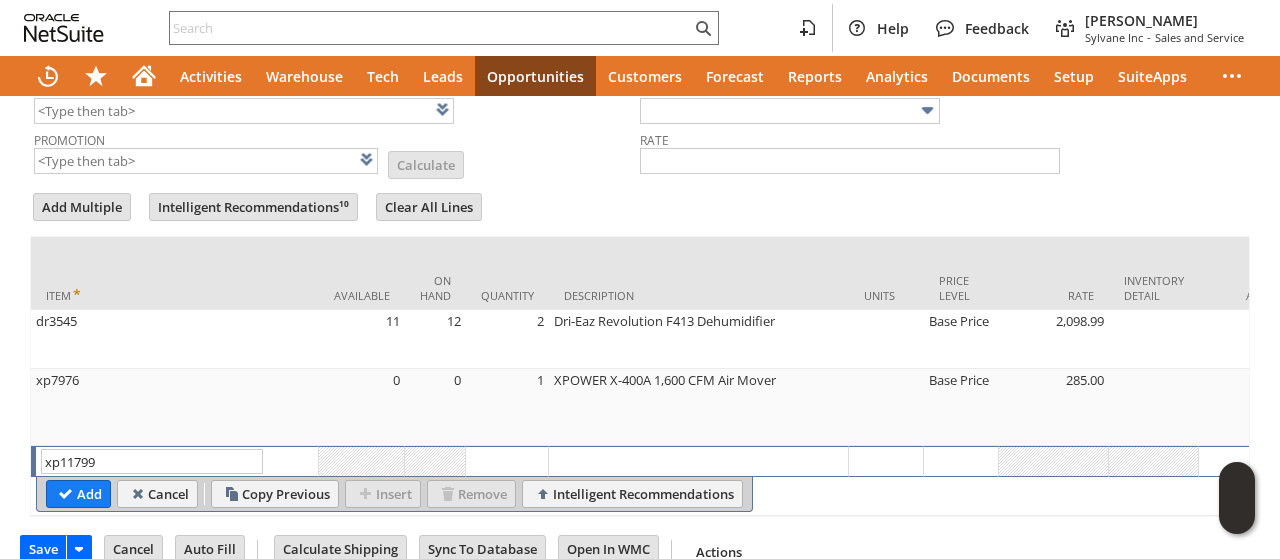 click on "Item" at bounding box center (175, 273) 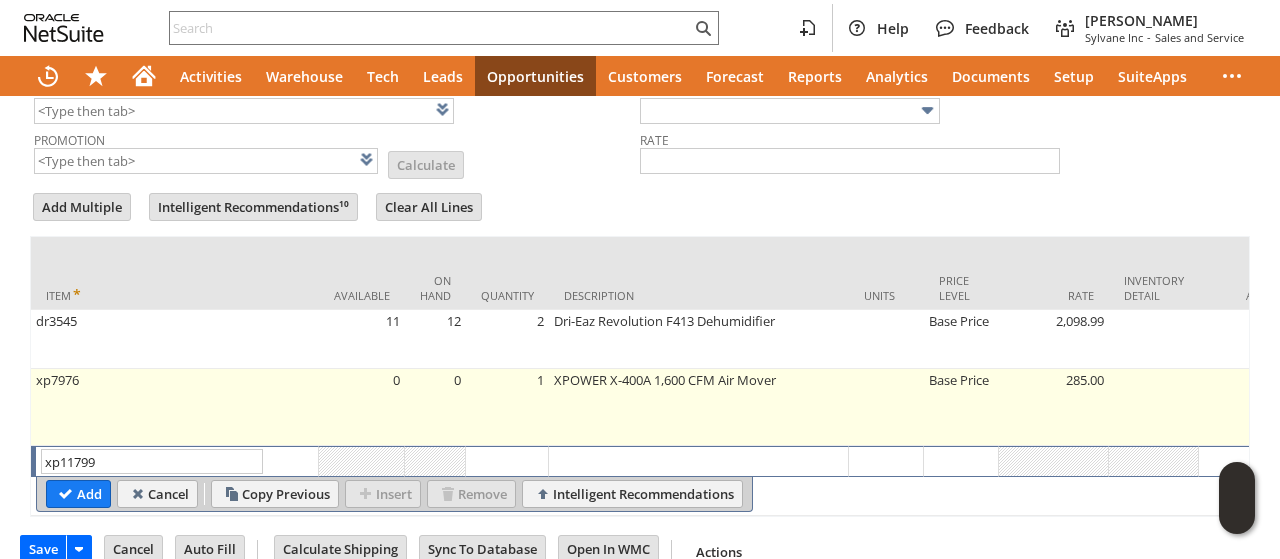 click on "xp11799
List  Search" at bounding box center [177, 461] 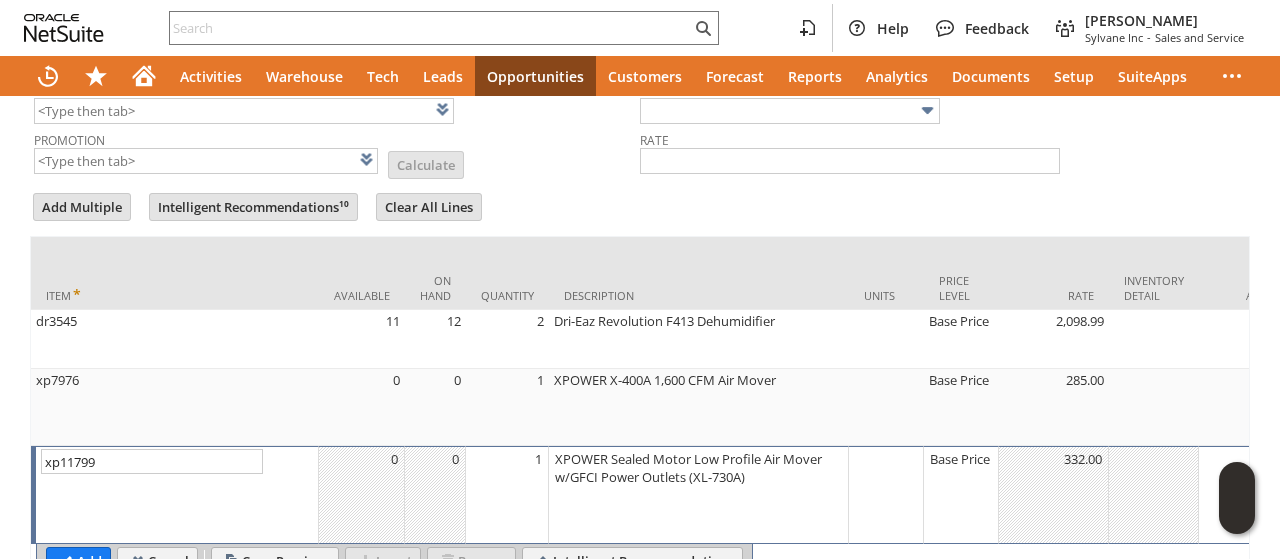 click on "Base Price" at bounding box center [961, 459] 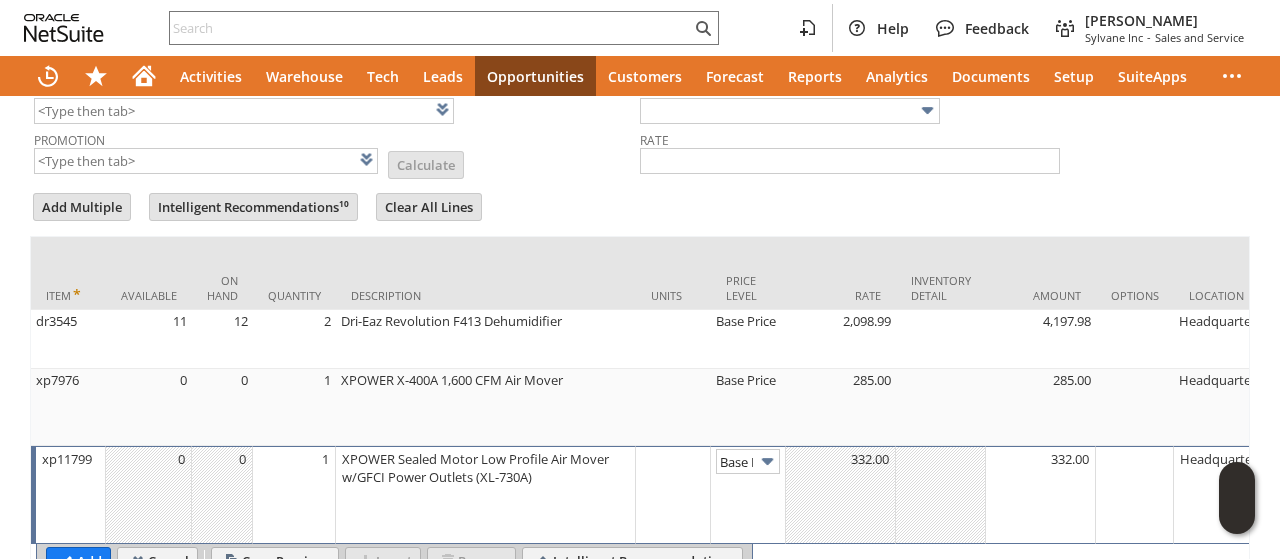 scroll, scrollTop: 0, scrollLeft: 28, axis: horizontal 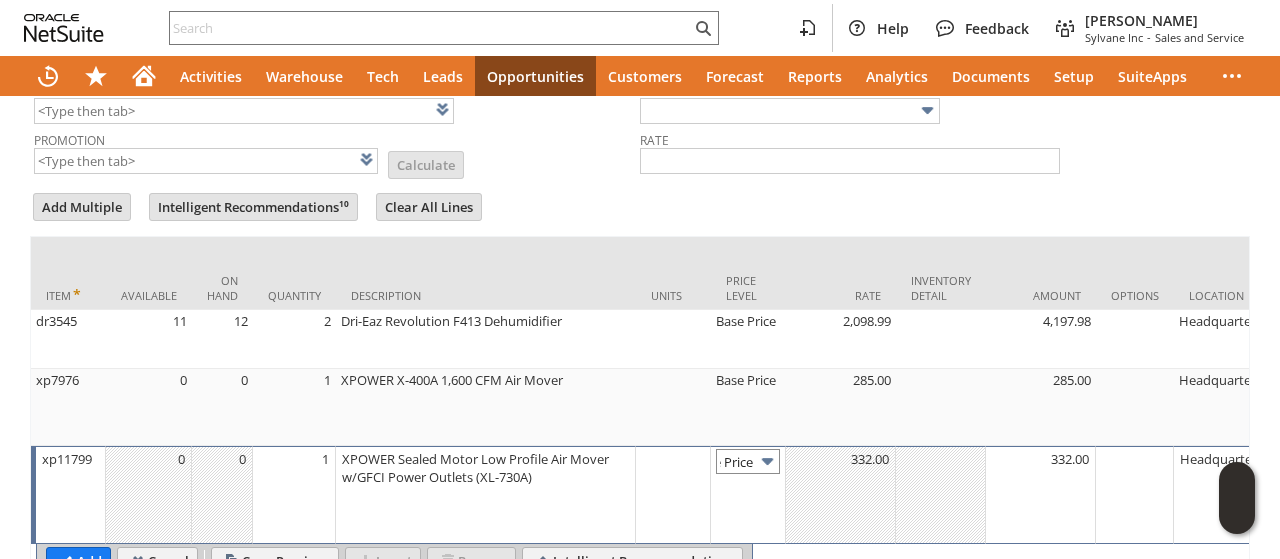 click on "Base Price" at bounding box center (748, 461) 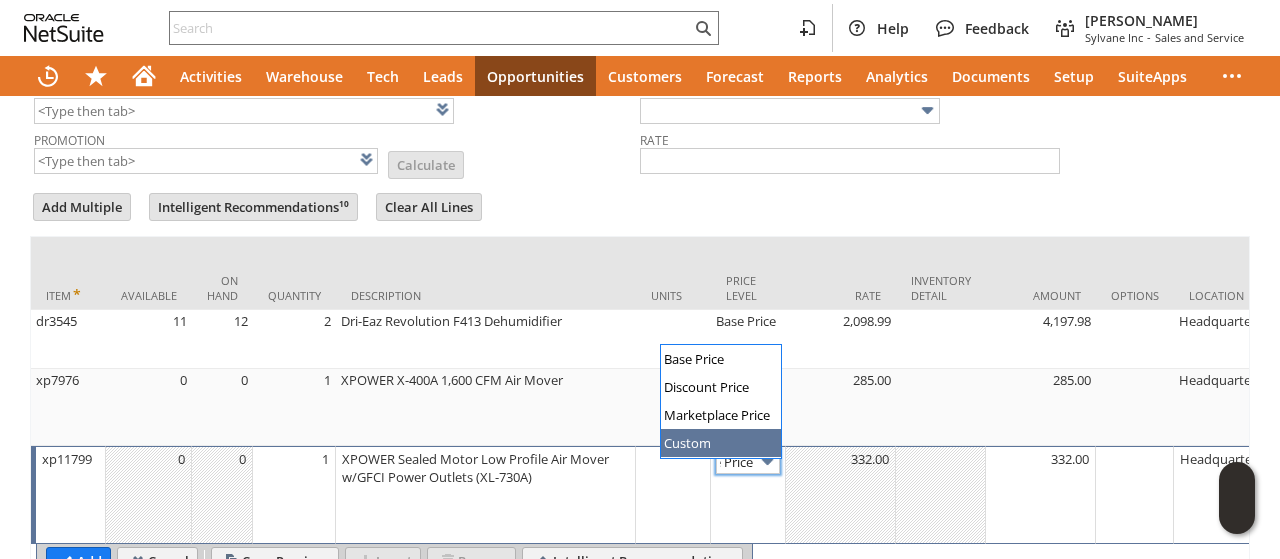 type 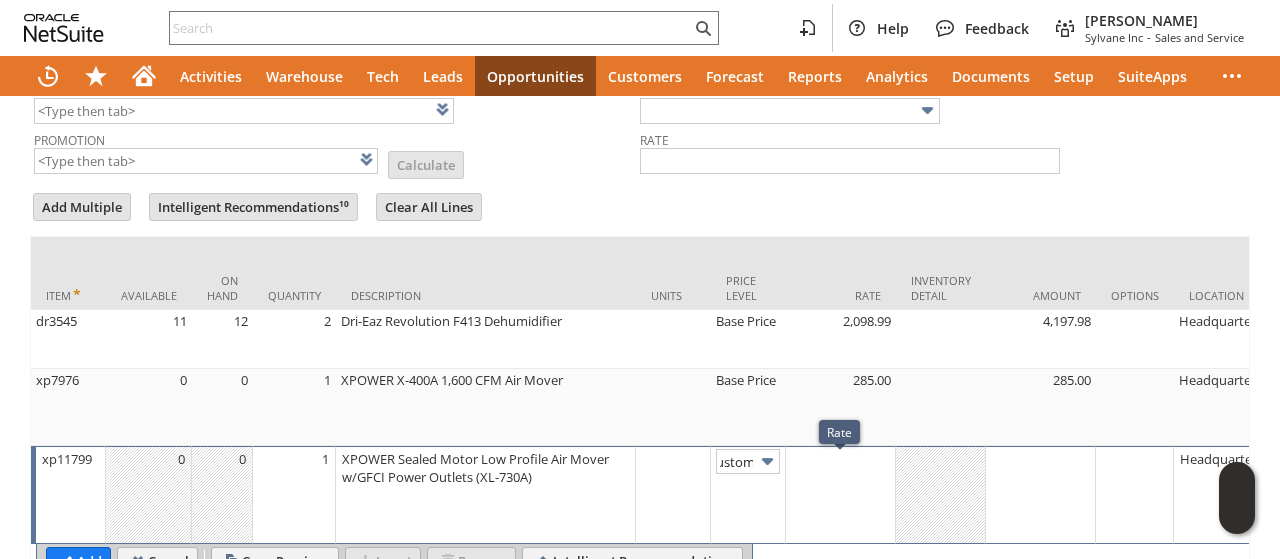 scroll, scrollTop: 0, scrollLeft: 0, axis: both 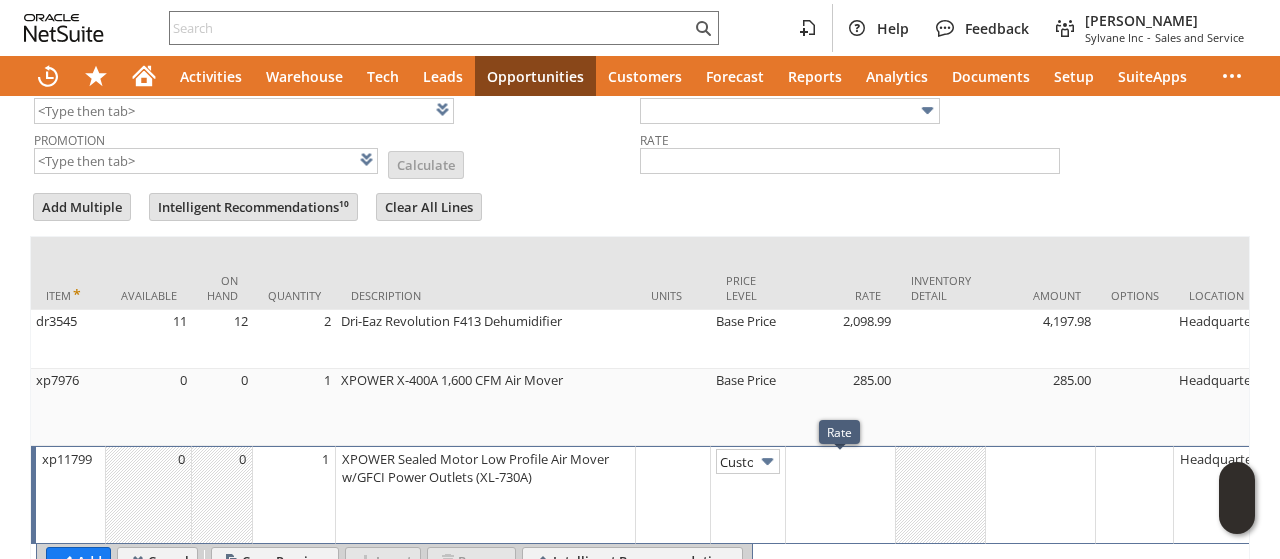 click at bounding box center (841, 495) 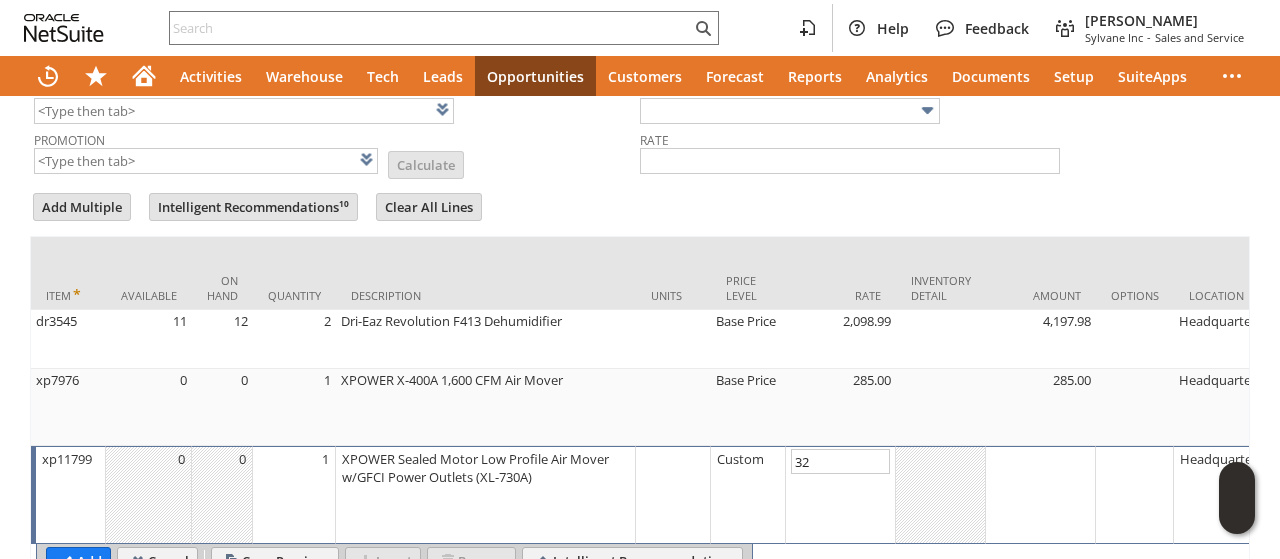 type on "325" 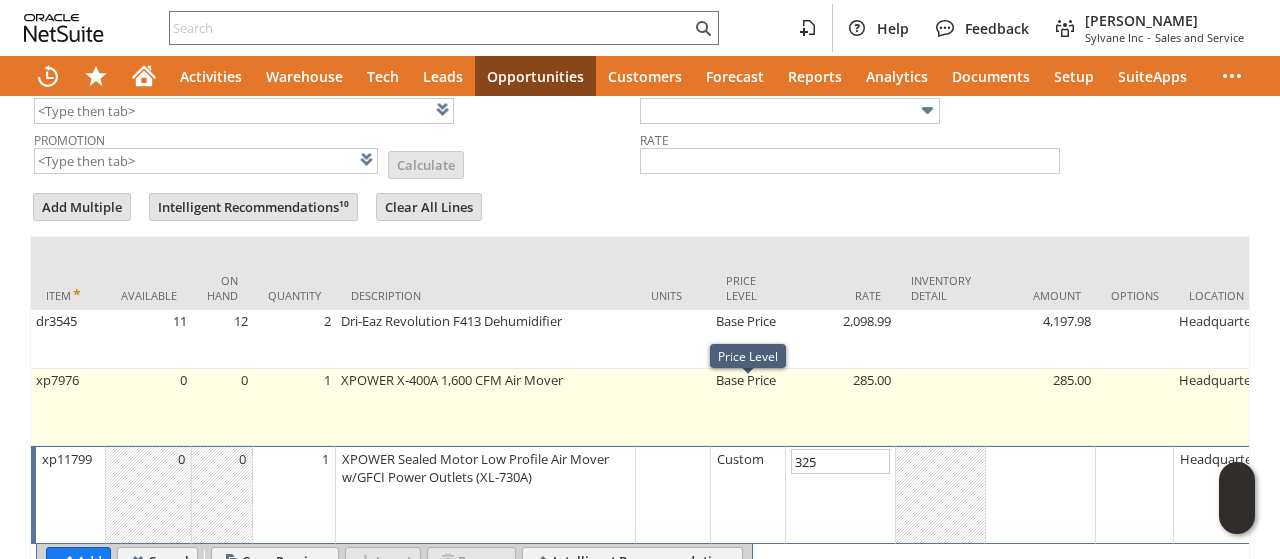 click on "Base Price" at bounding box center (748, 407) 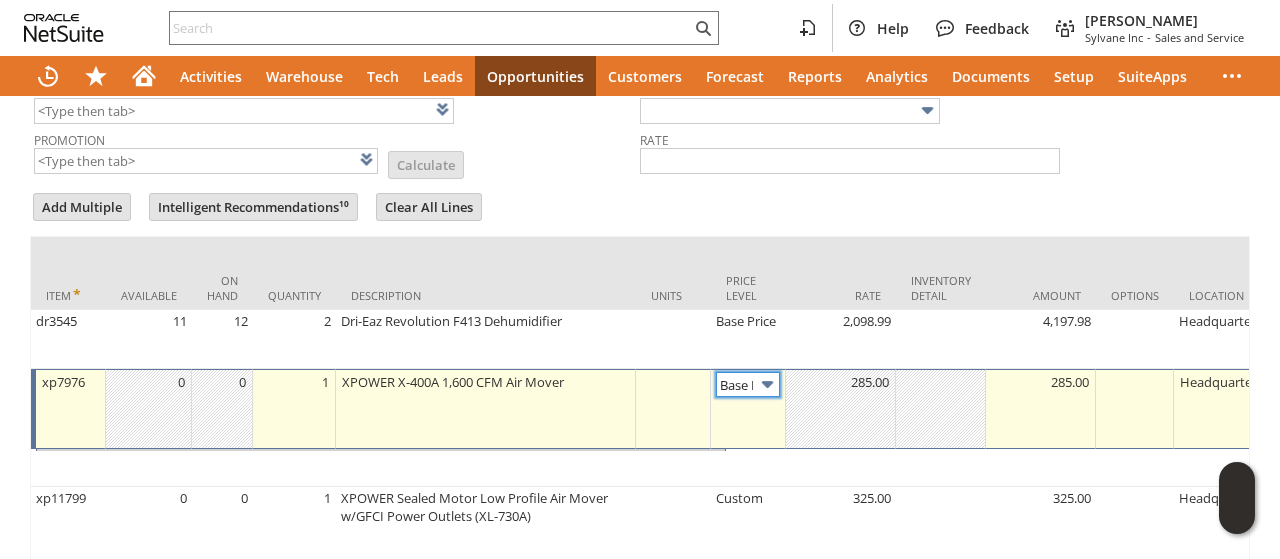click on "Base Price" at bounding box center [748, 384] 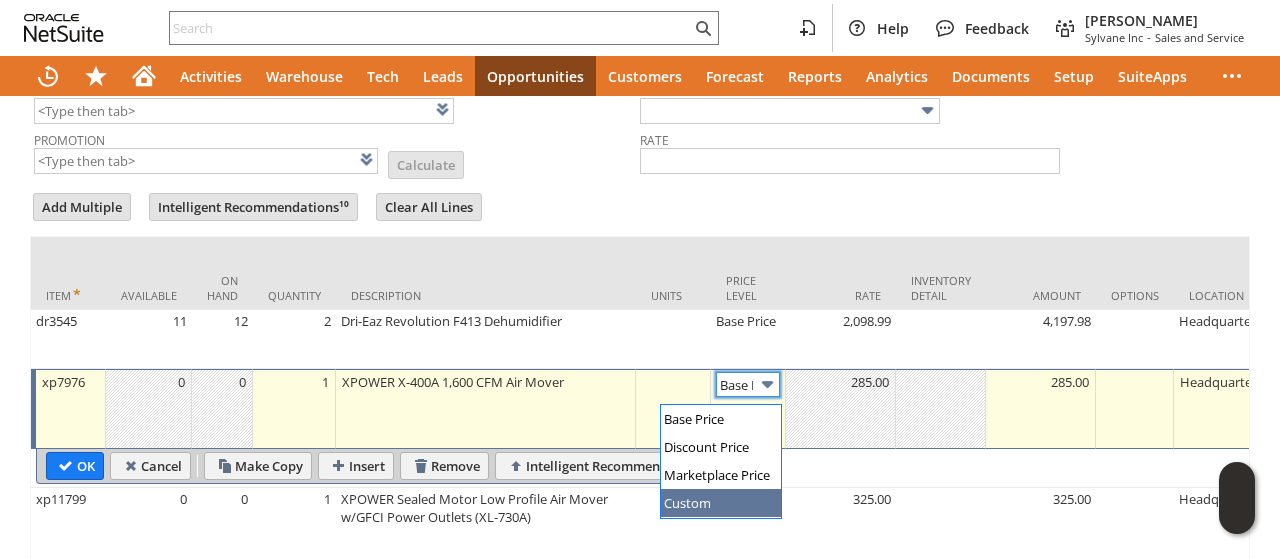 type on "Custom" 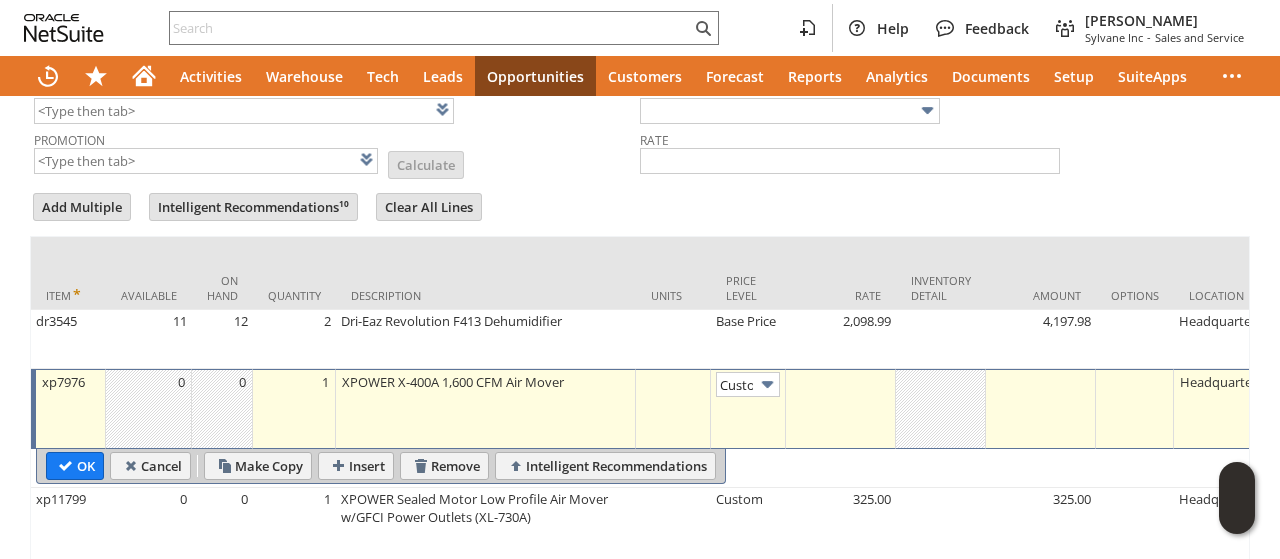 click at bounding box center (841, 409) 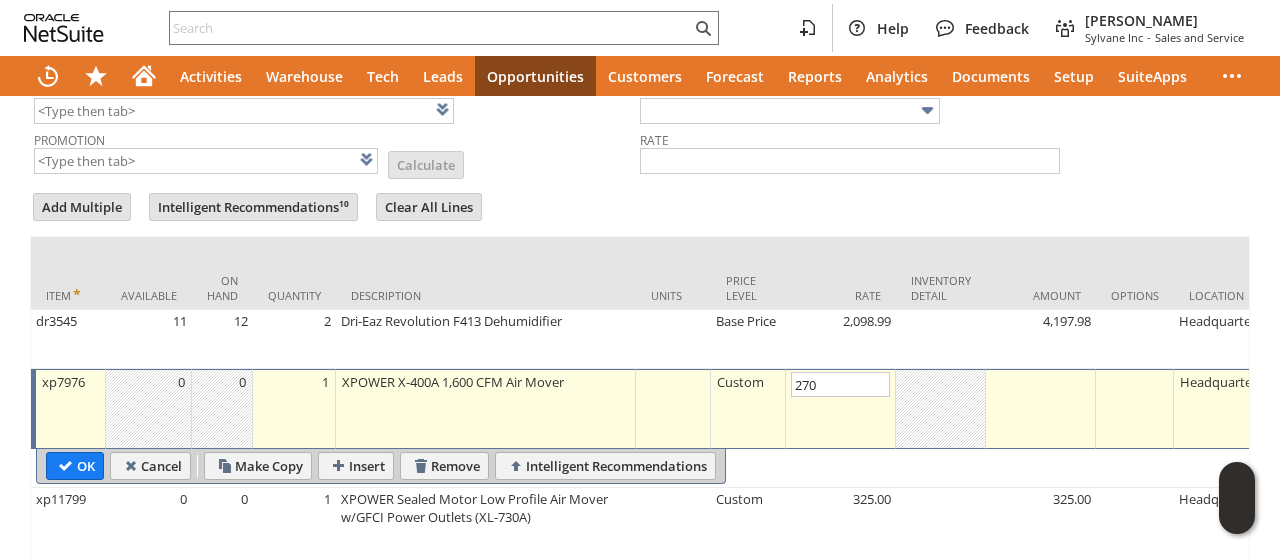 type on "270.00" 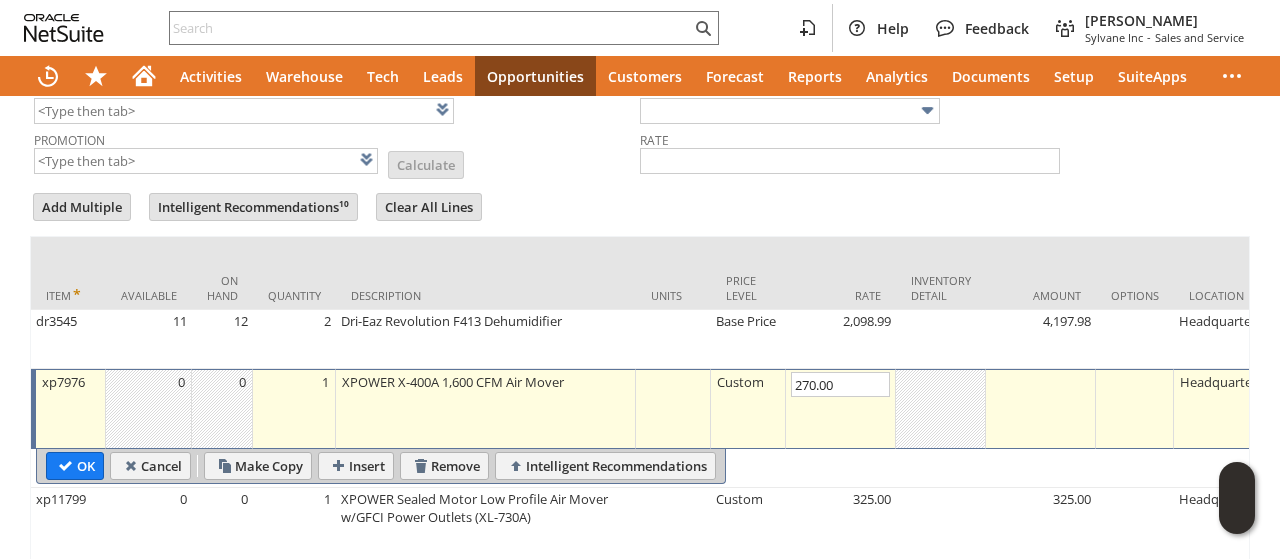 click on "Custom" at bounding box center (748, 409) 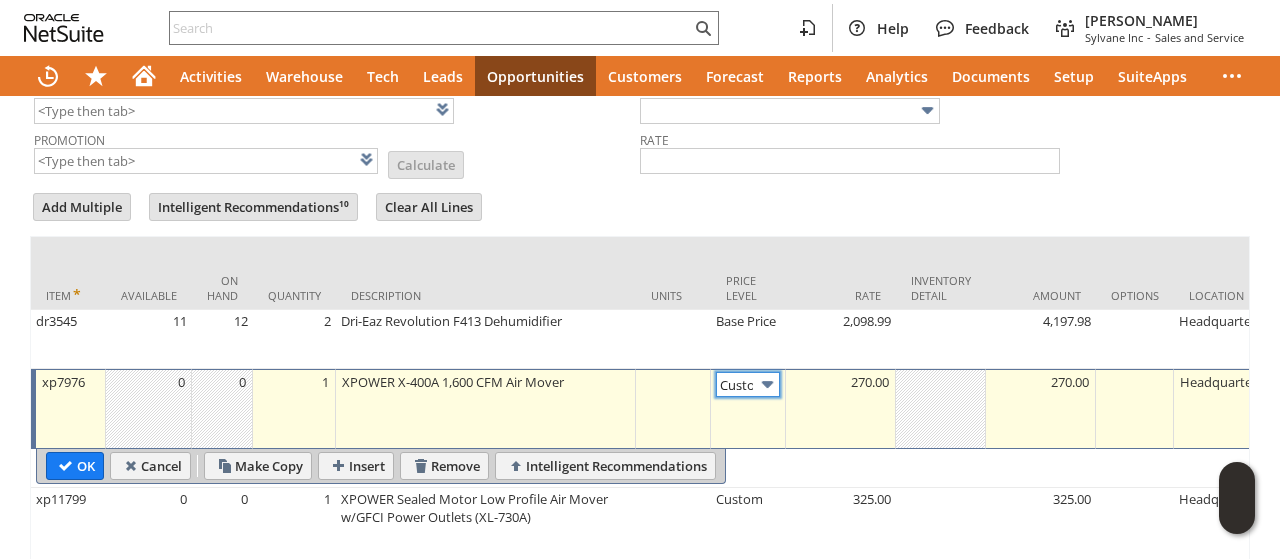 click on "Custom" at bounding box center (748, 384) 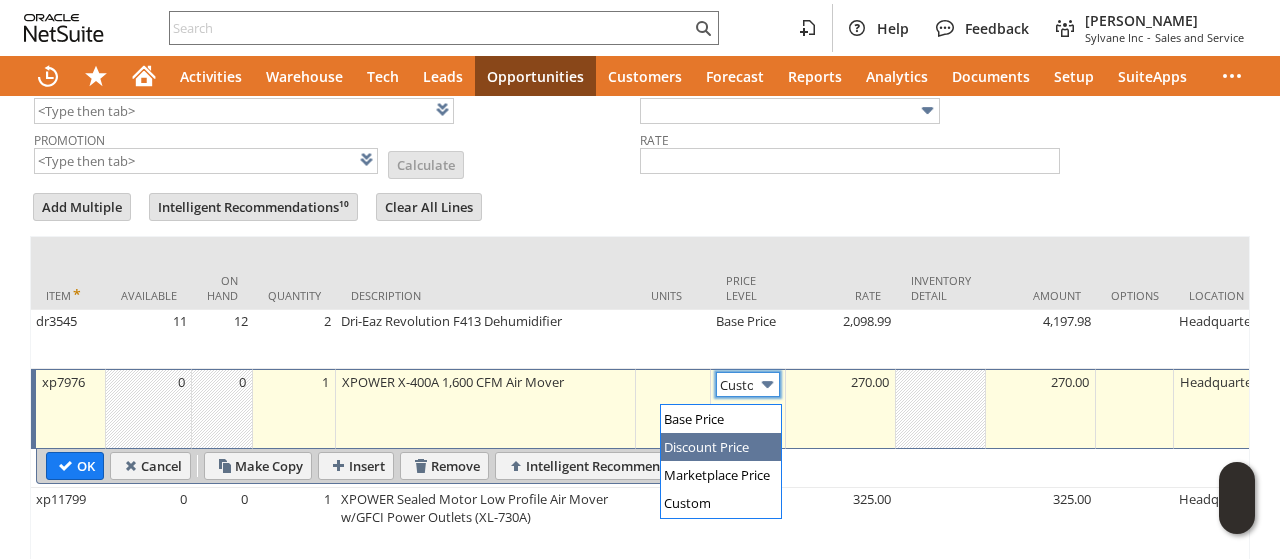 type on "Disco...rice" 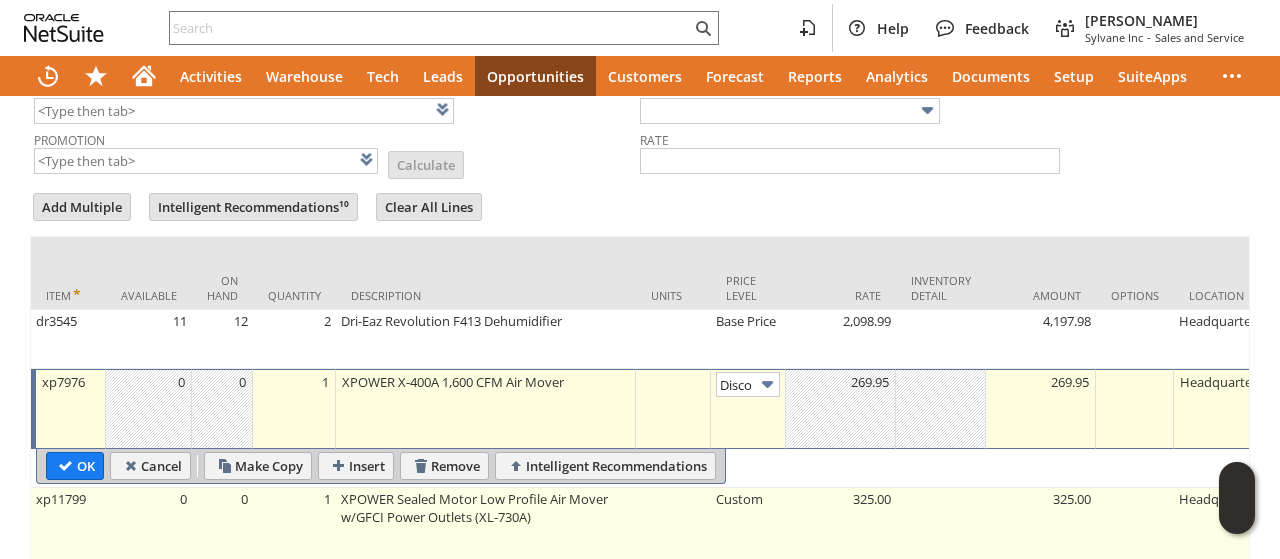 click on "Custom" at bounding box center (748, 535) 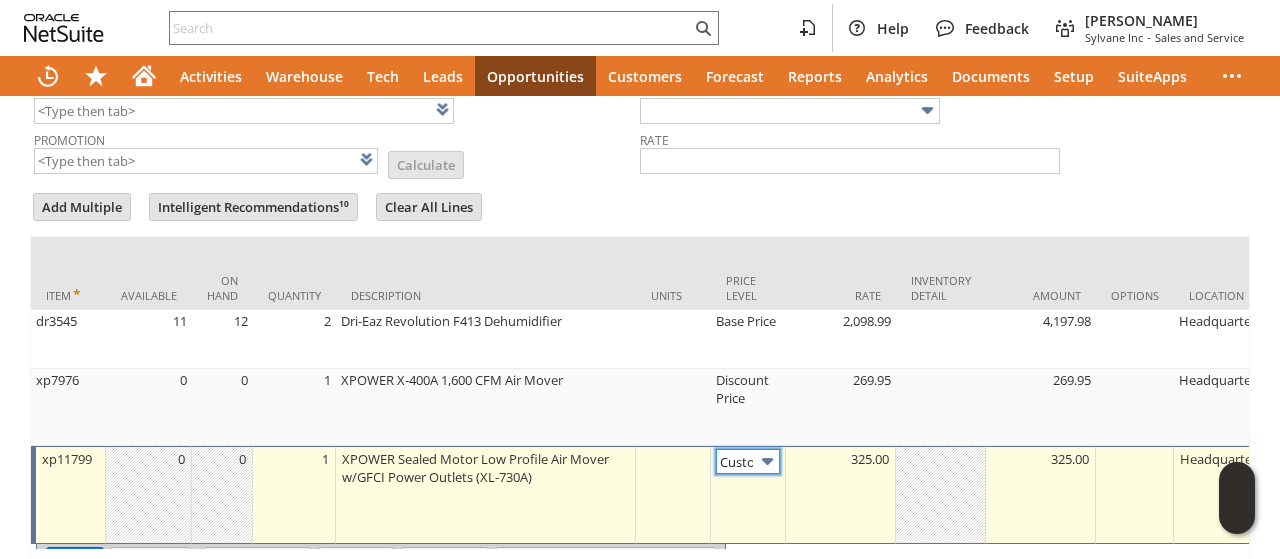 scroll, scrollTop: 0, scrollLeft: 12, axis: horizontal 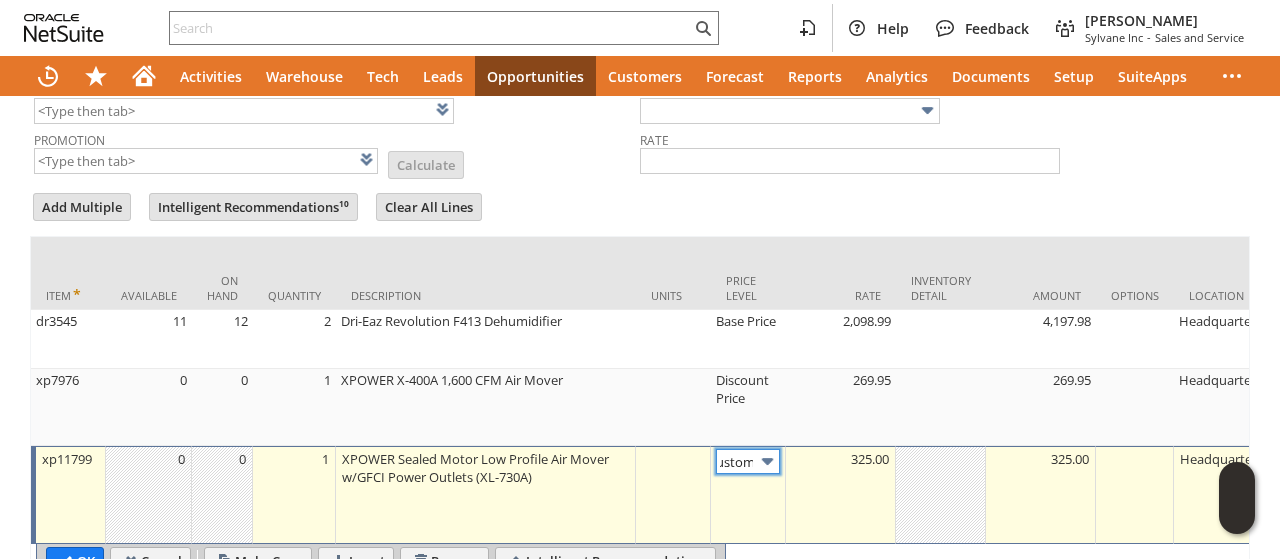 click on "Custom" at bounding box center [748, 461] 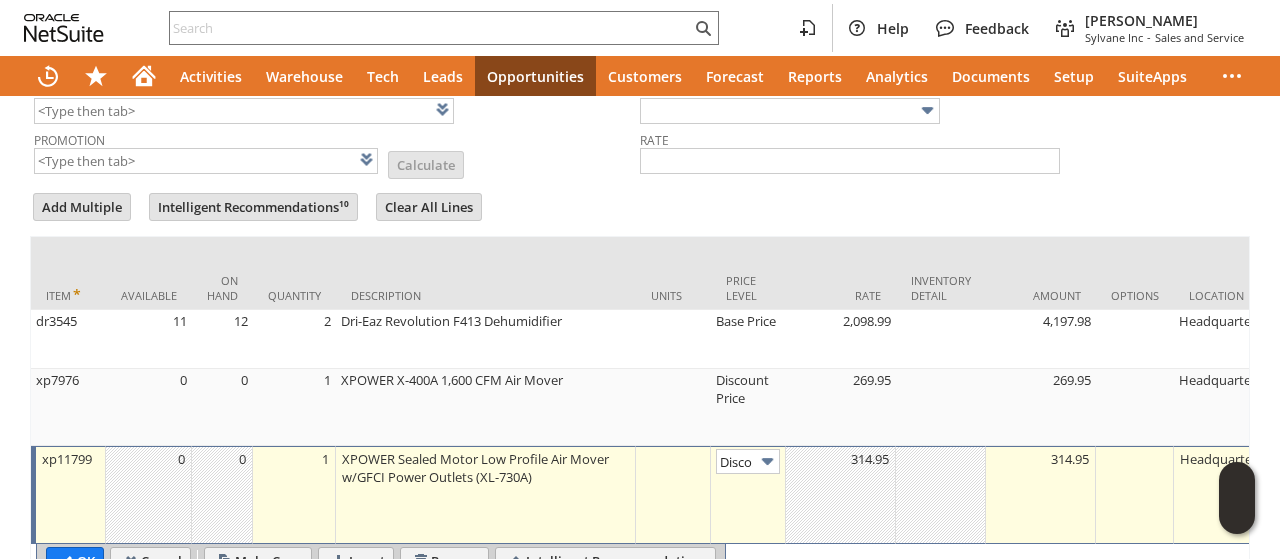 click on "Discount Price" at bounding box center [748, 407] 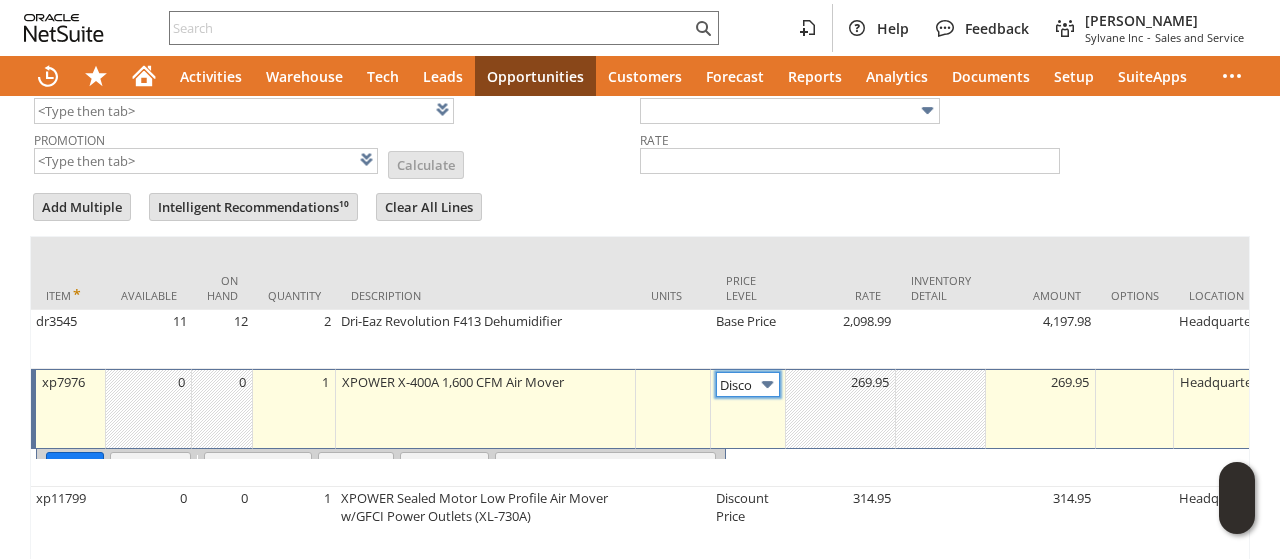 scroll, scrollTop: 0, scrollLeft: 31, axis: horizontal 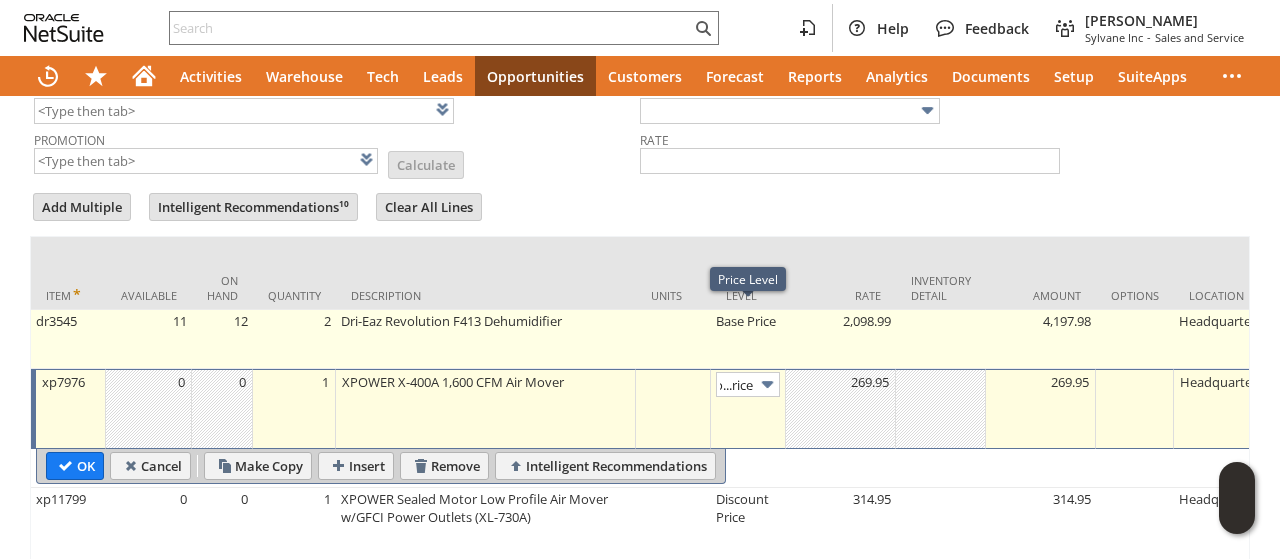 click on "Base Price" at bounding box center [748, 339] 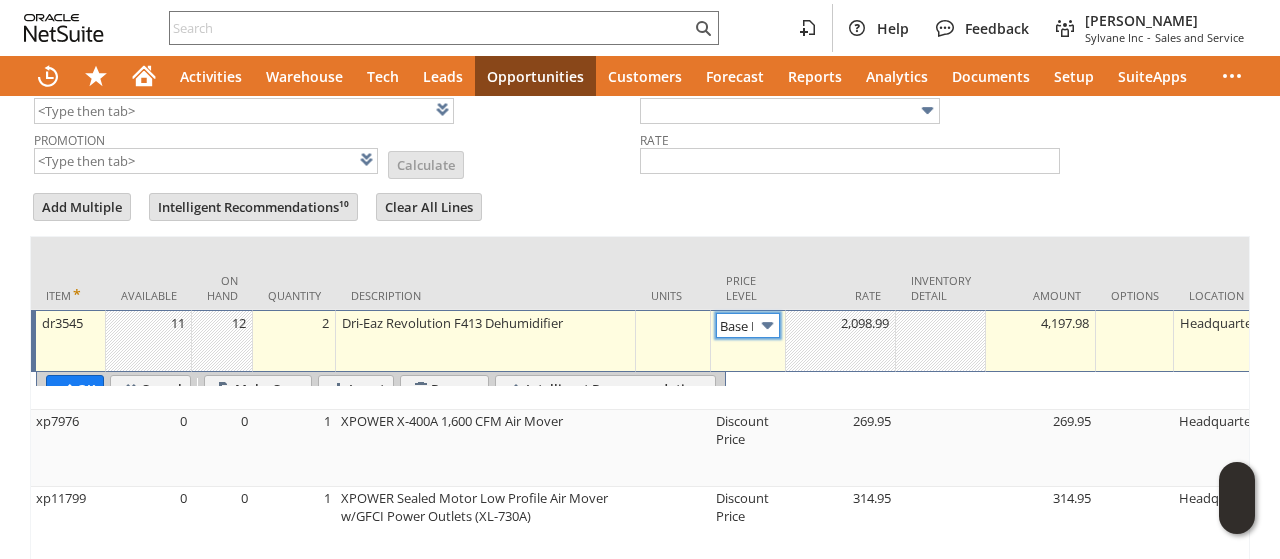scroll, scrollTop: 0, scrollLeft: 28, axis: horizontal 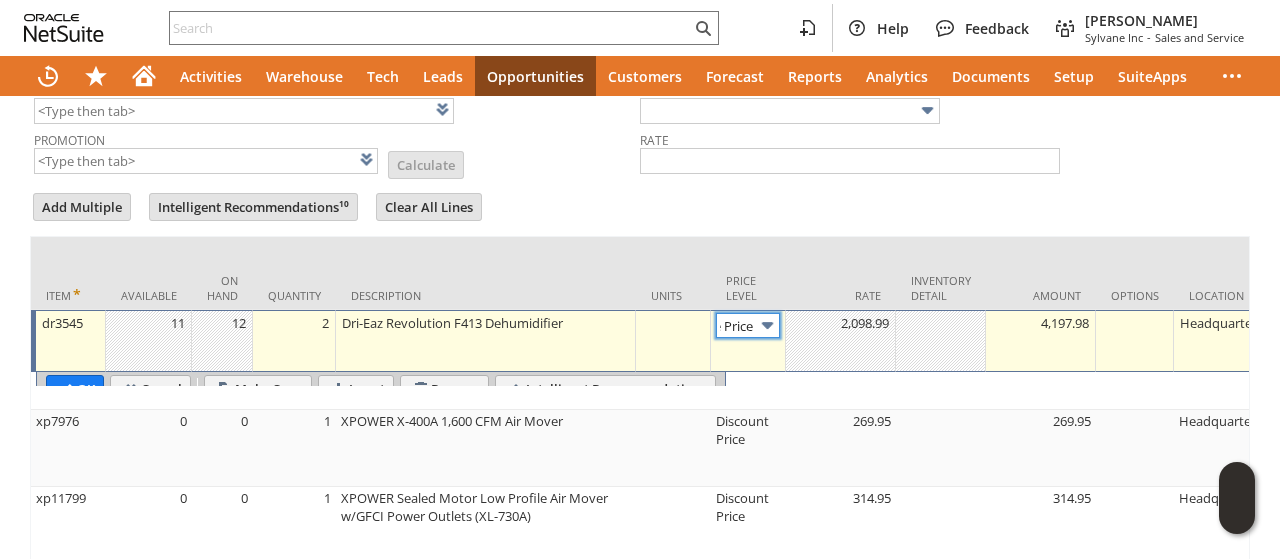 click on "Base Price" at bounding box center (748, 325) 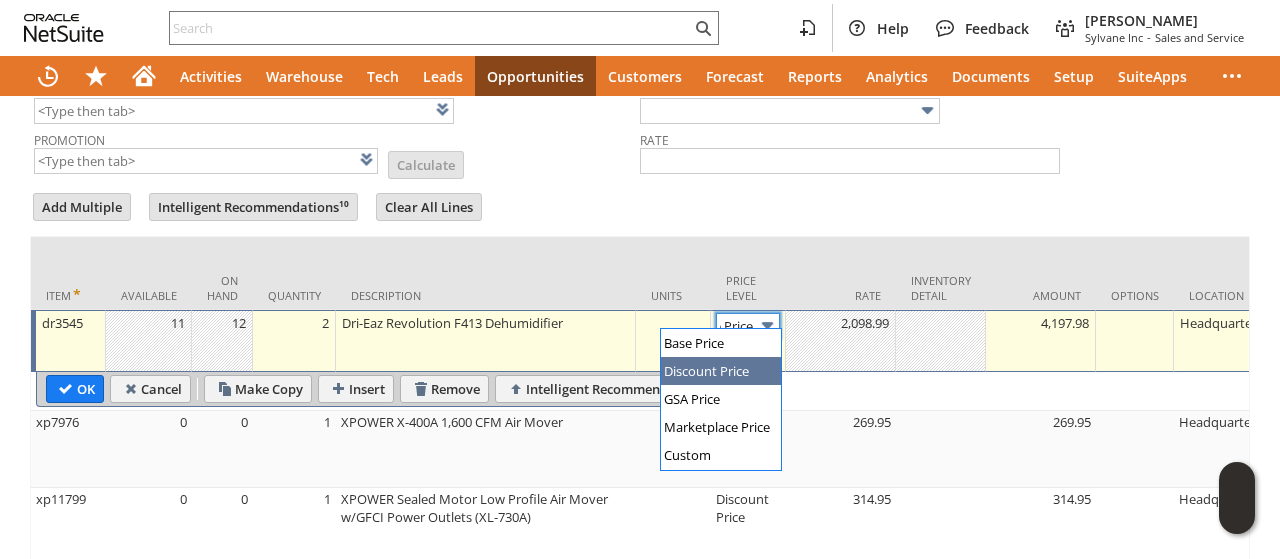 type on "Disco...rice" 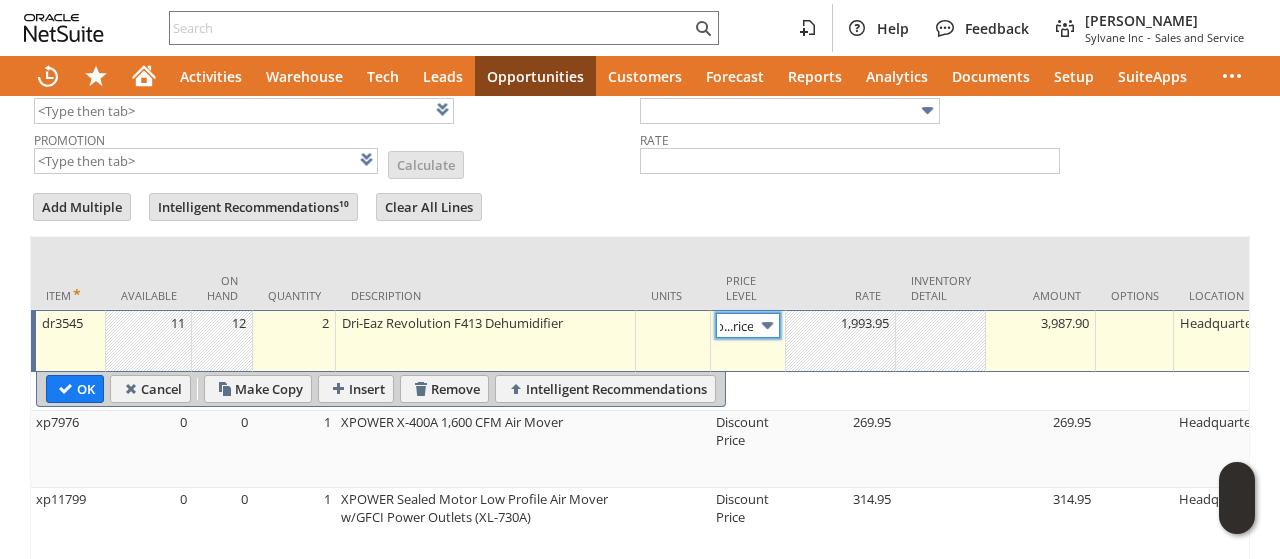 scroll, scrollTop: 0, scrollLeft: 0, axis: both 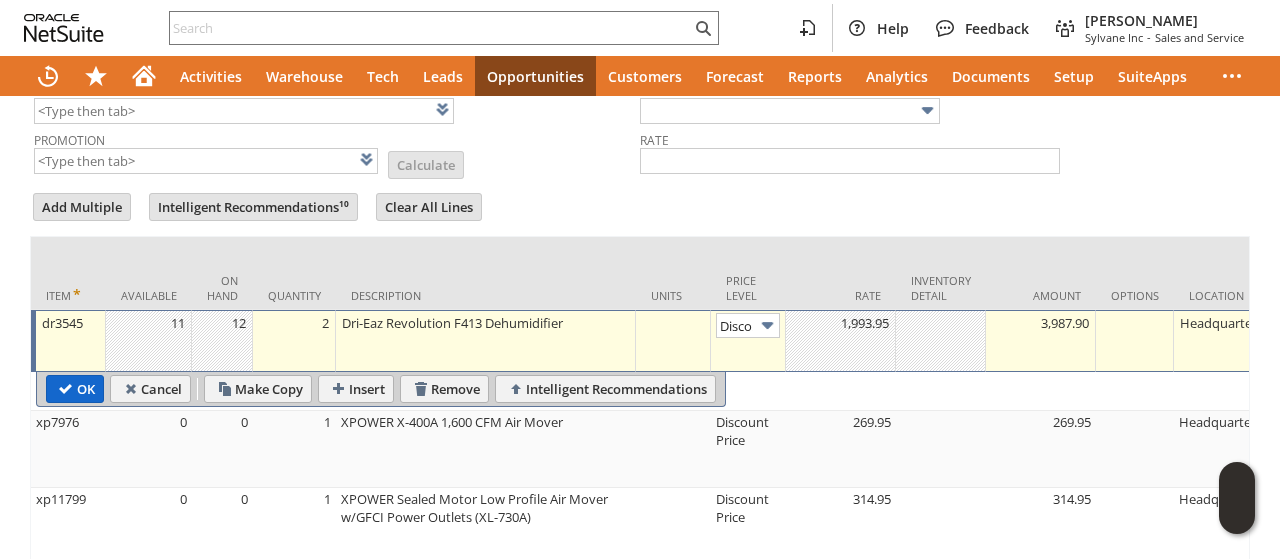 click on "OK" at bounding box center (75, 389) 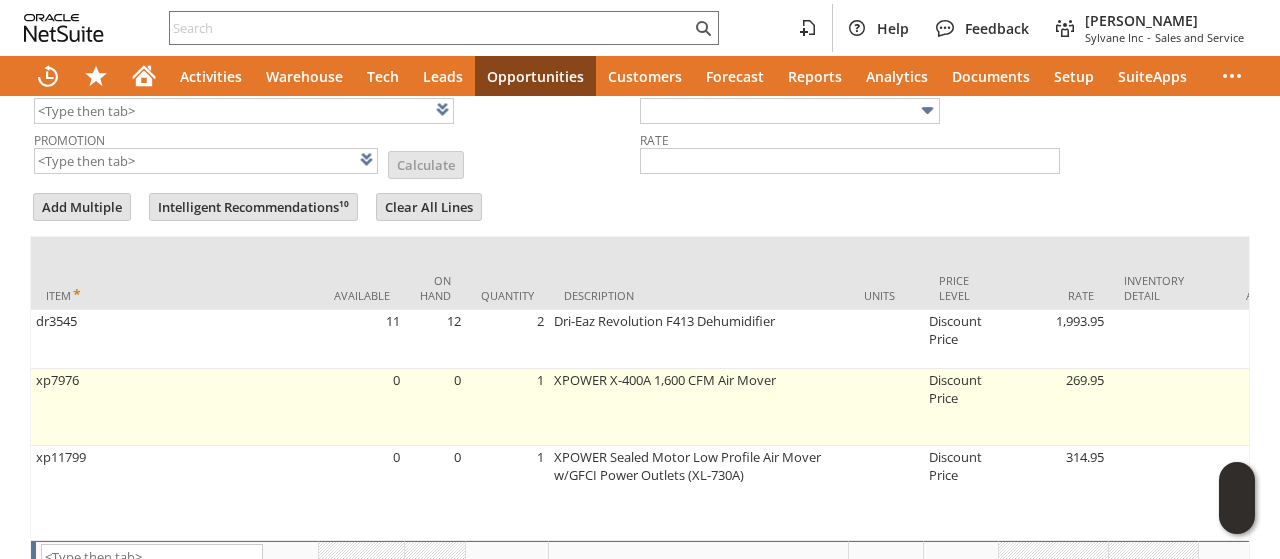 scroll, scrollTop: 759, scrollLeft: 0, axis: vertical 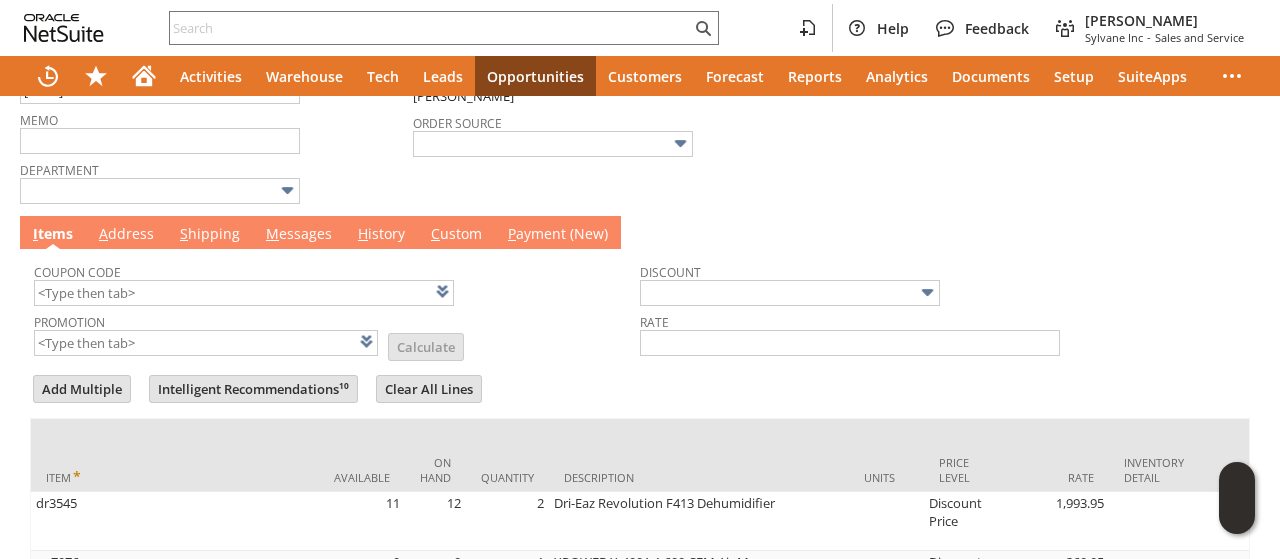 click on "A ddress" at bounding box center (126, 235) 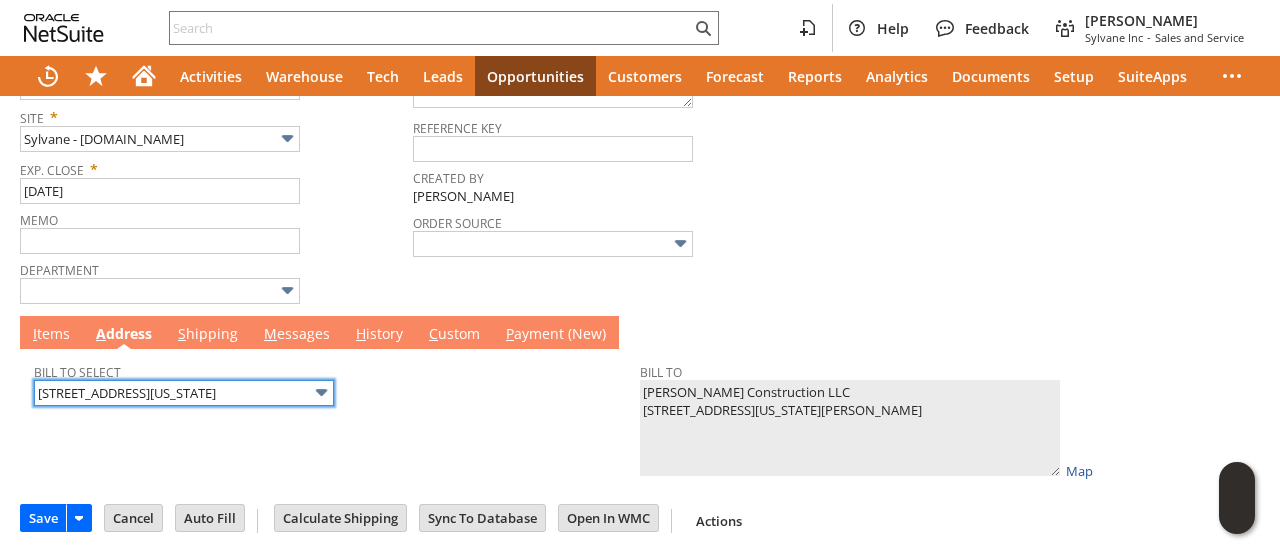 scroll, scrollTop: 452, scrollLeft: 0, axis: vertical 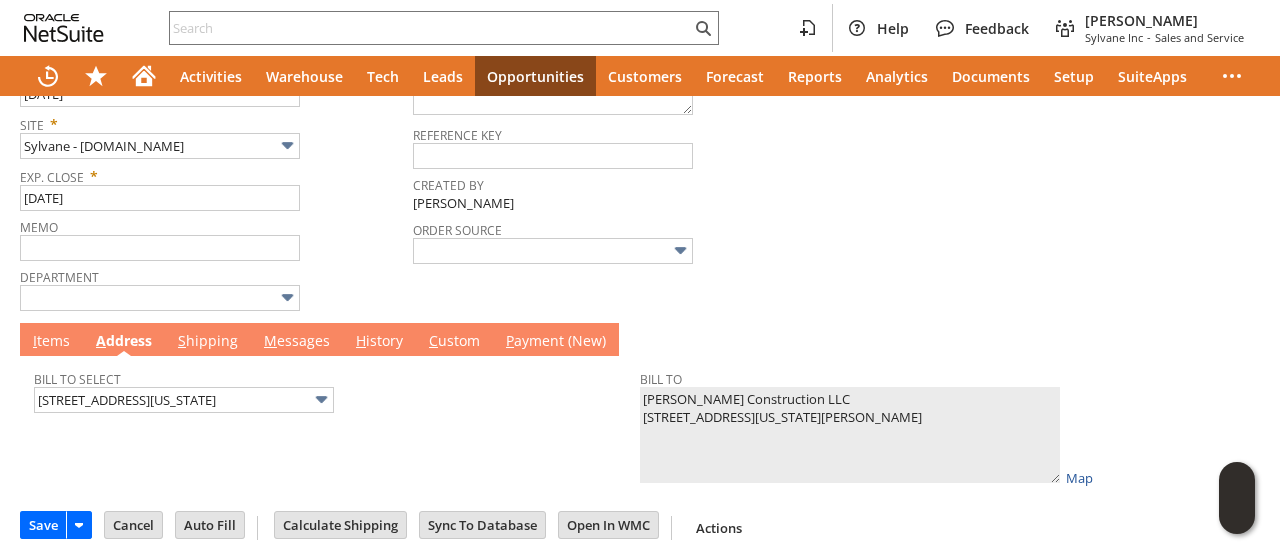 click on "I tems" at bounding box center (51, 342) 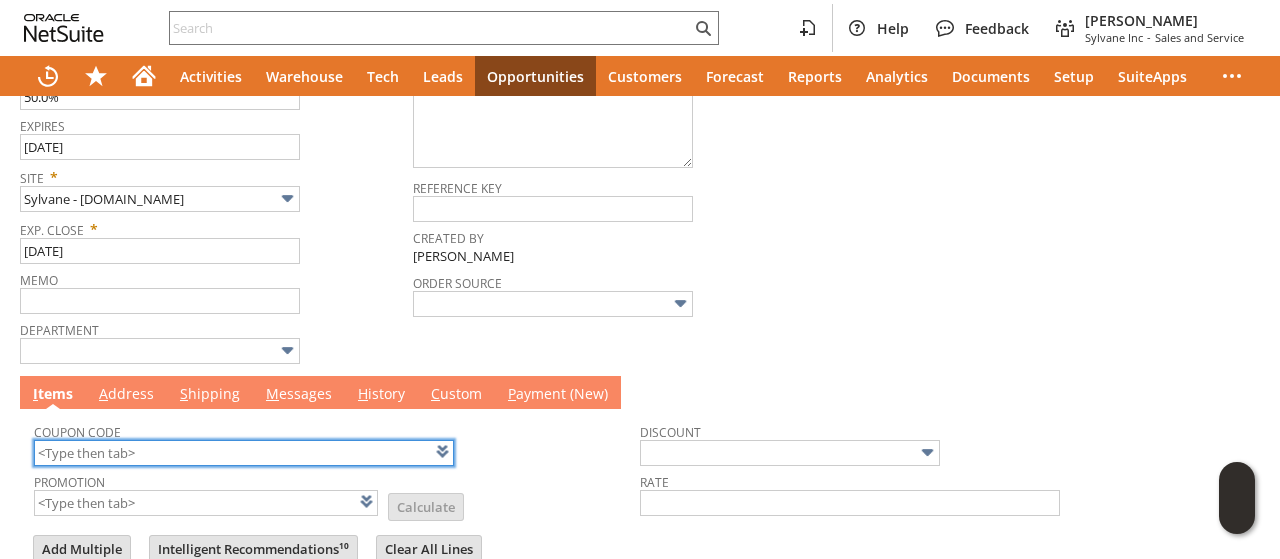 scroll, scrollTop: 852, scrollLeft: 0, axis: vertical 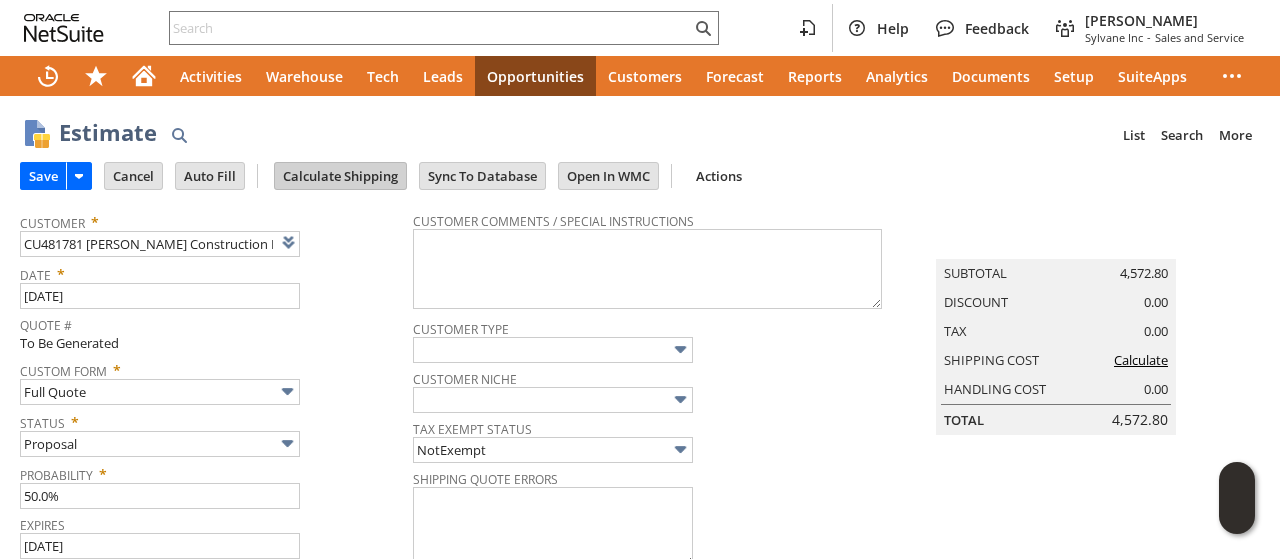 click on "Calculate Shipping" at bounding box center [340, 176] 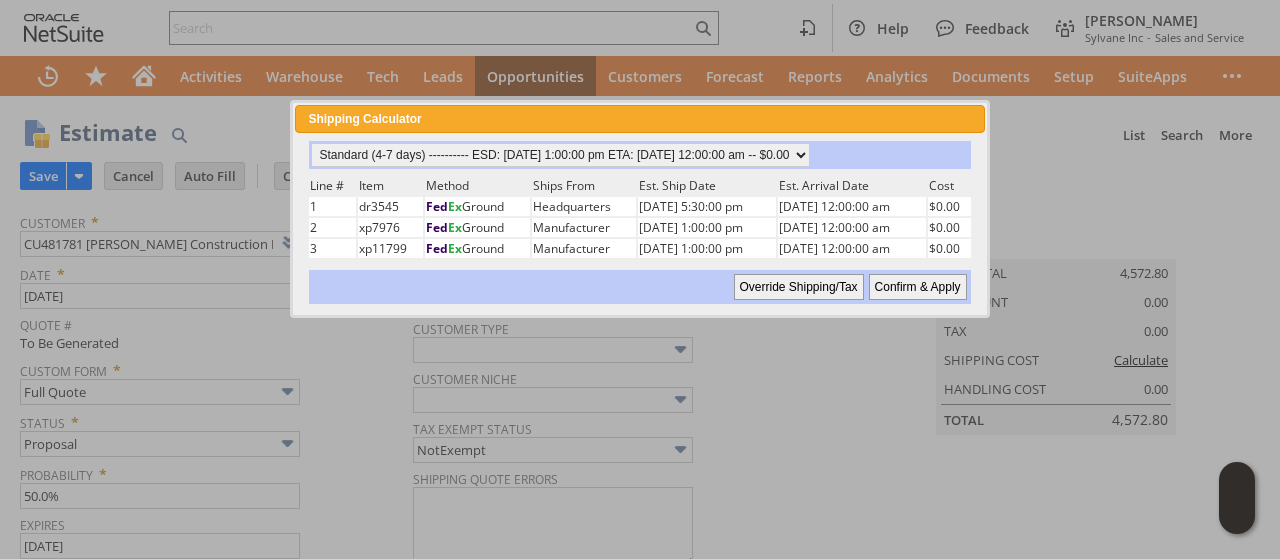 click on "Confirm & Apply" at bounding box center (918, 287) 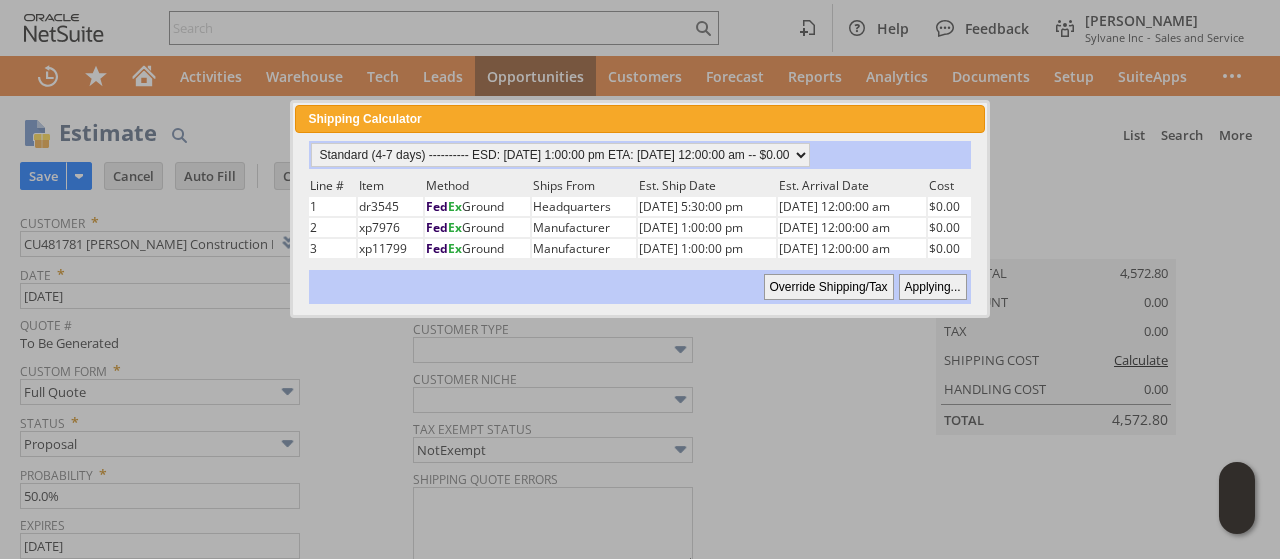 type 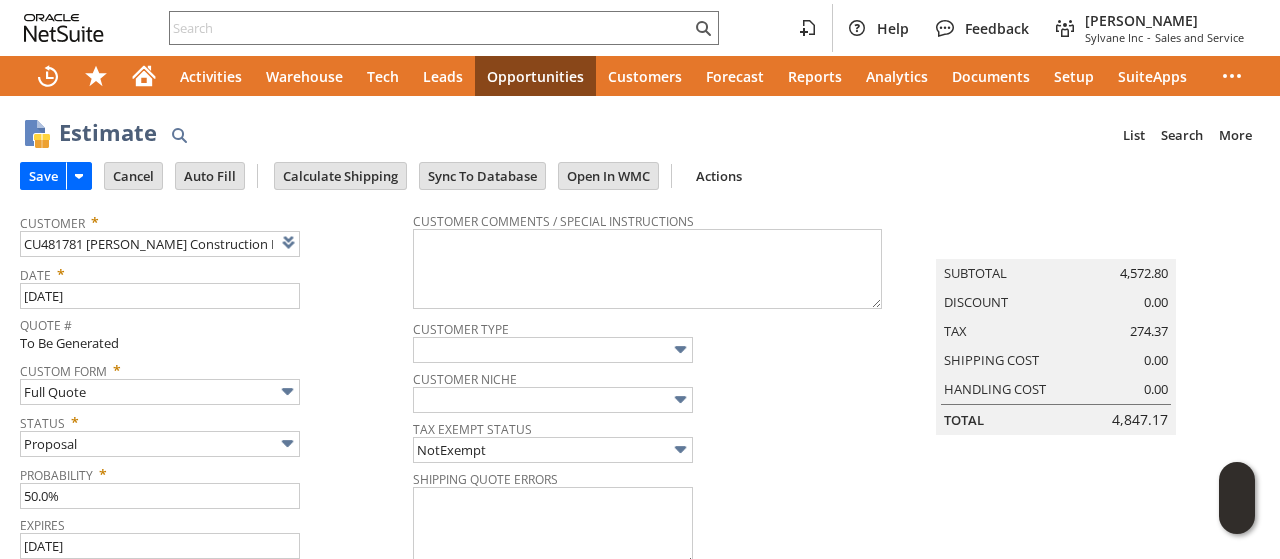 scroll, scrollTop: 888, scrollLeft: 0, axis: vertical 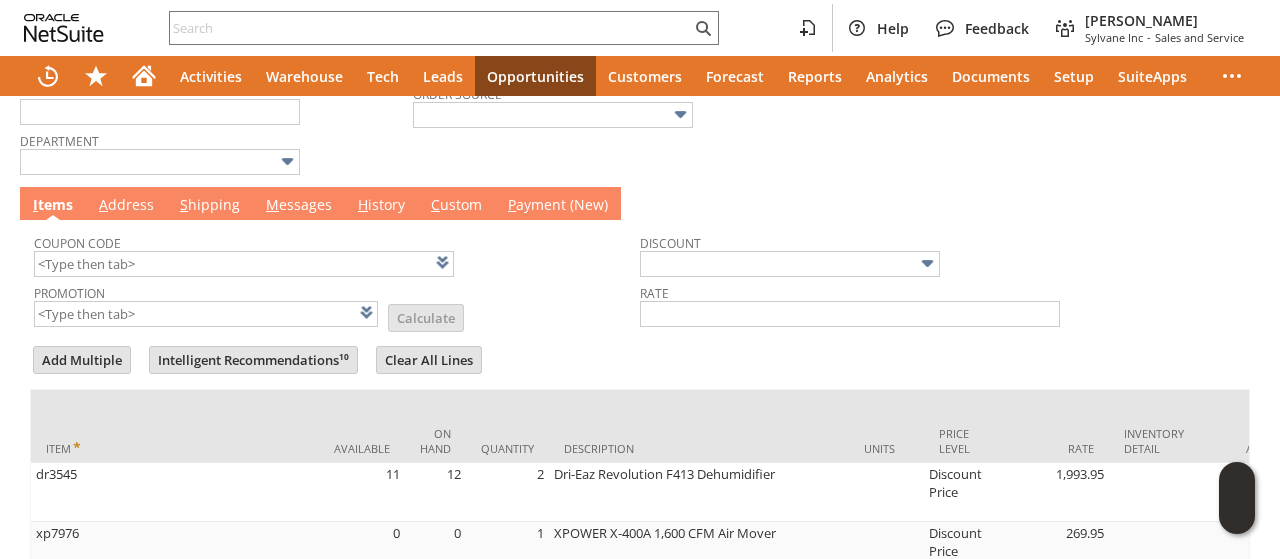click on "M essages" at bounding box center [299, 206] 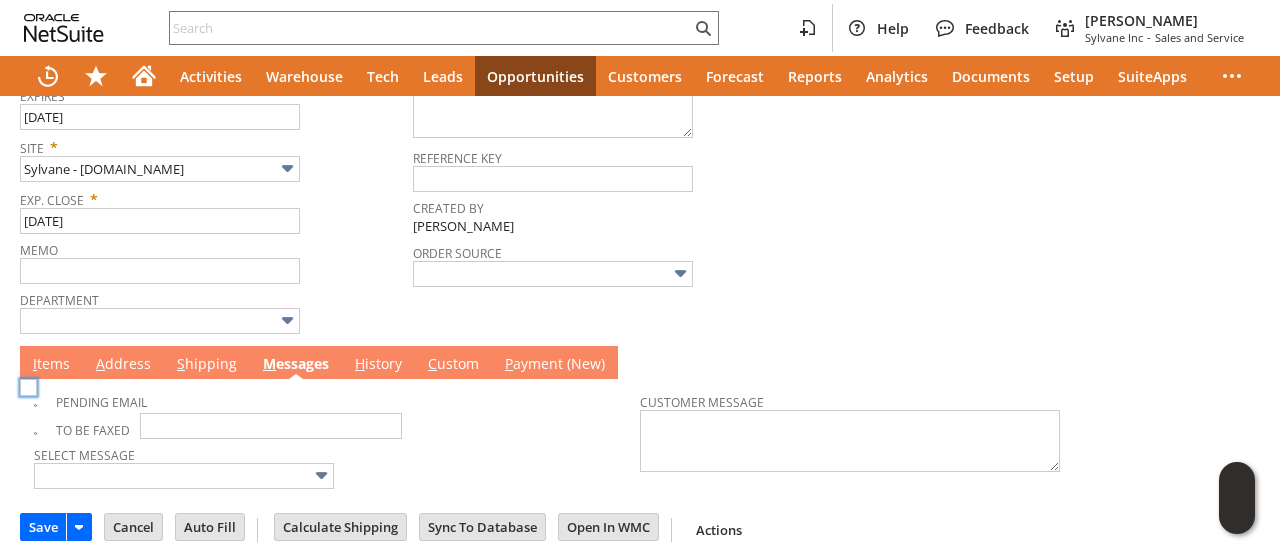 scroll, scrollTop: 0, scrollLeft: 0, axis: both 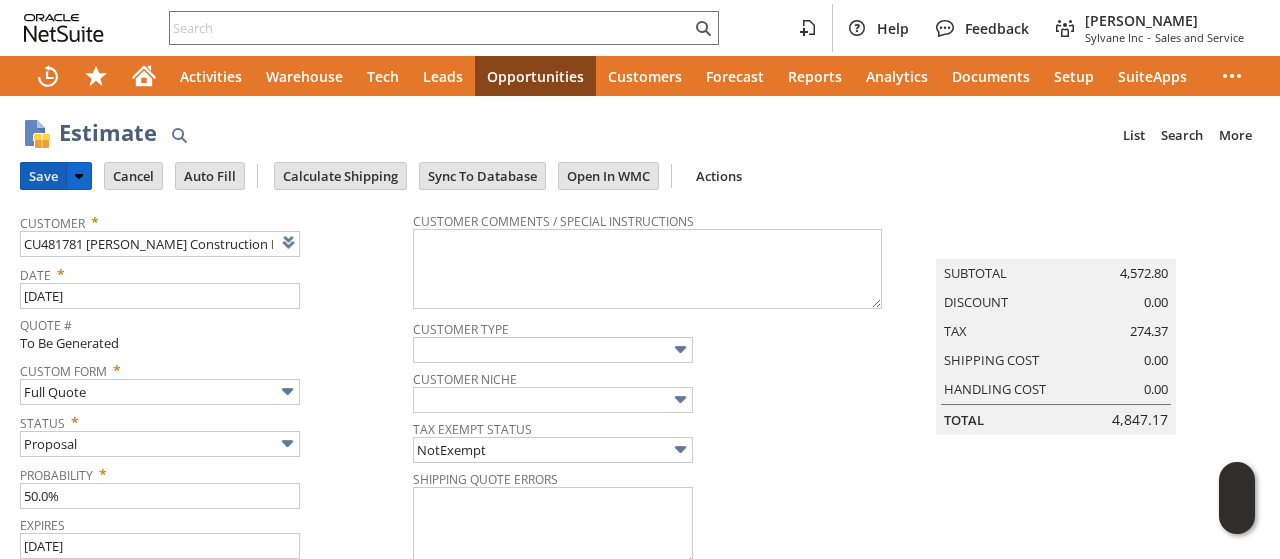 click on "Save" at bounding box center [43, 176] 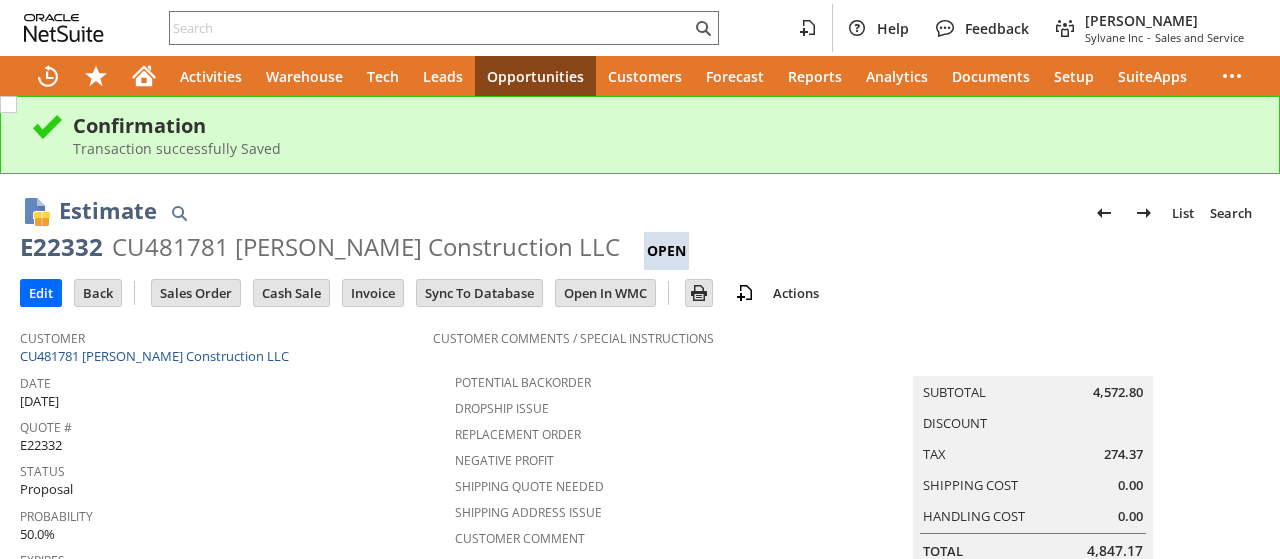 scroll, scrollTop: 0, scrollLeft: 0, axis: both 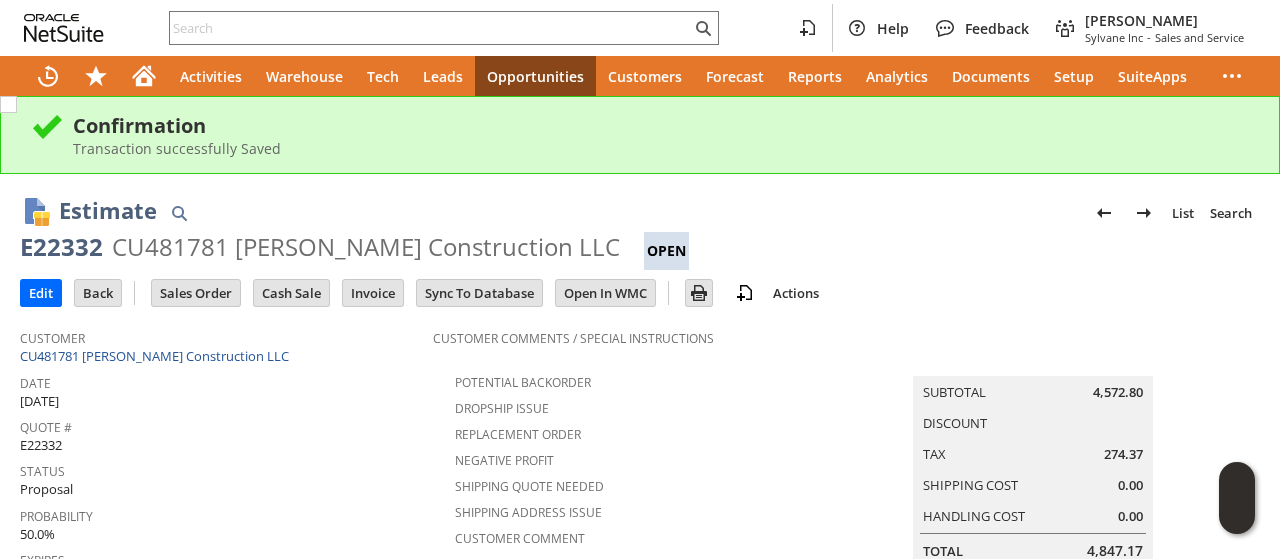click on "E22332" at bounding box center [61, 247] 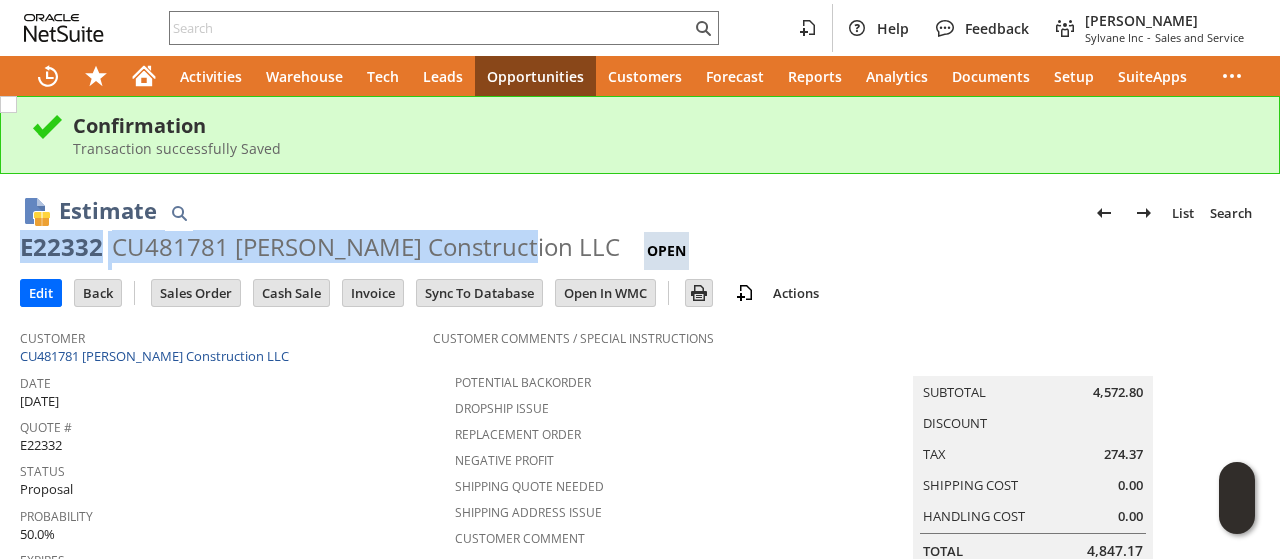 drag, startPoint x: 68, startPoint y: 243, endPoint x: 499, endPoint y: 238, distance: 431.029 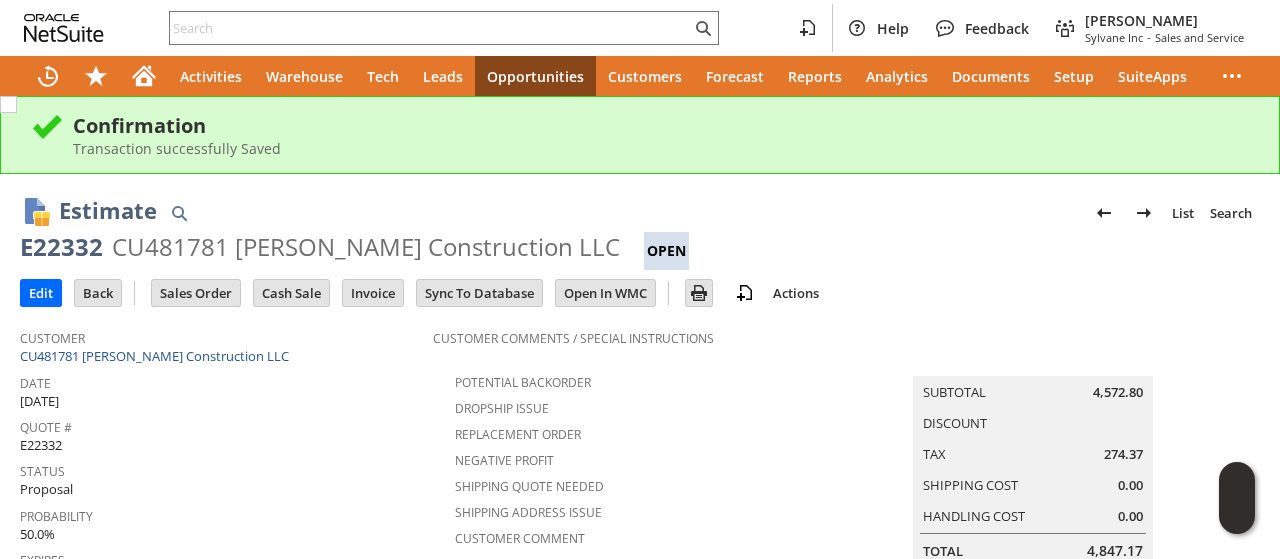 click on "Estimate
List
Search" at bounding box center [659, 212] 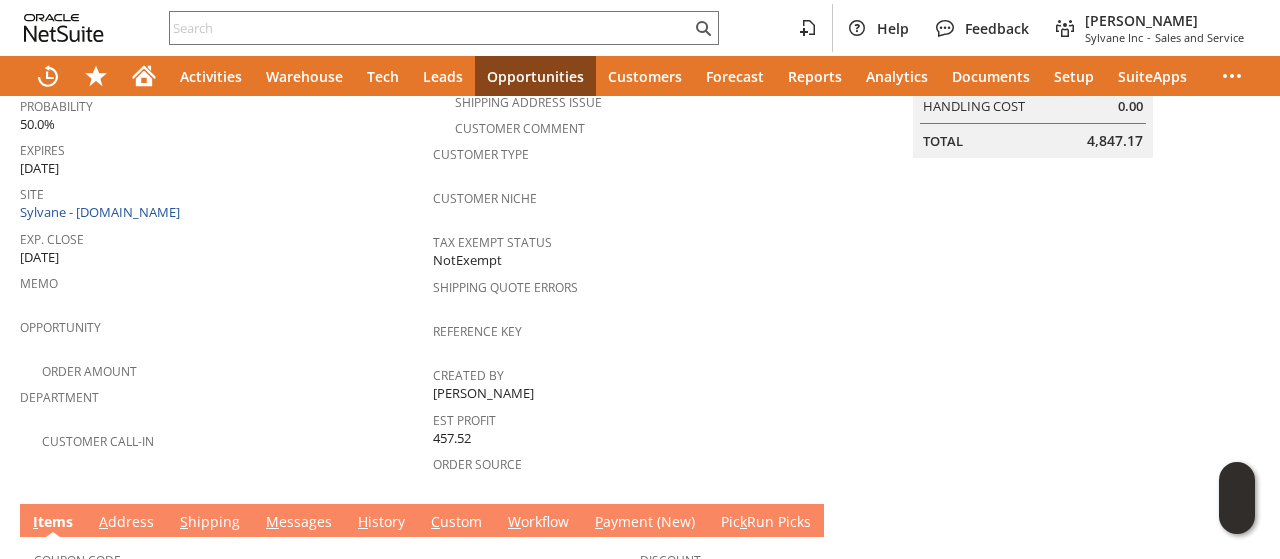 scroll, scrollTop: 600, scrollLeft: 0, axis: vertical 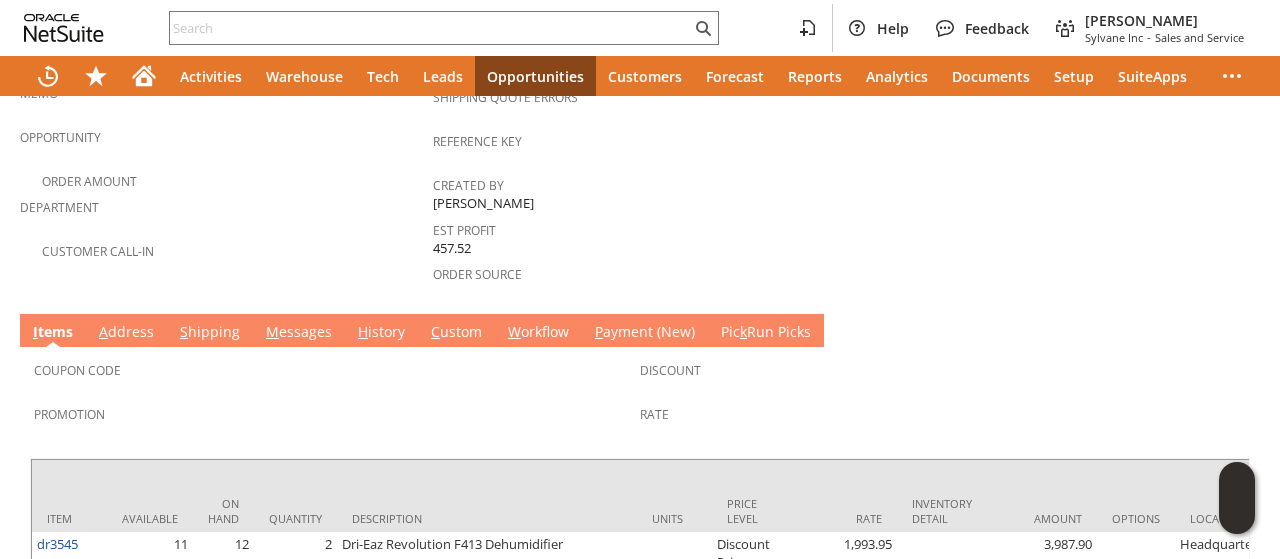 click on "M essages" at bounding box center (299, 333) 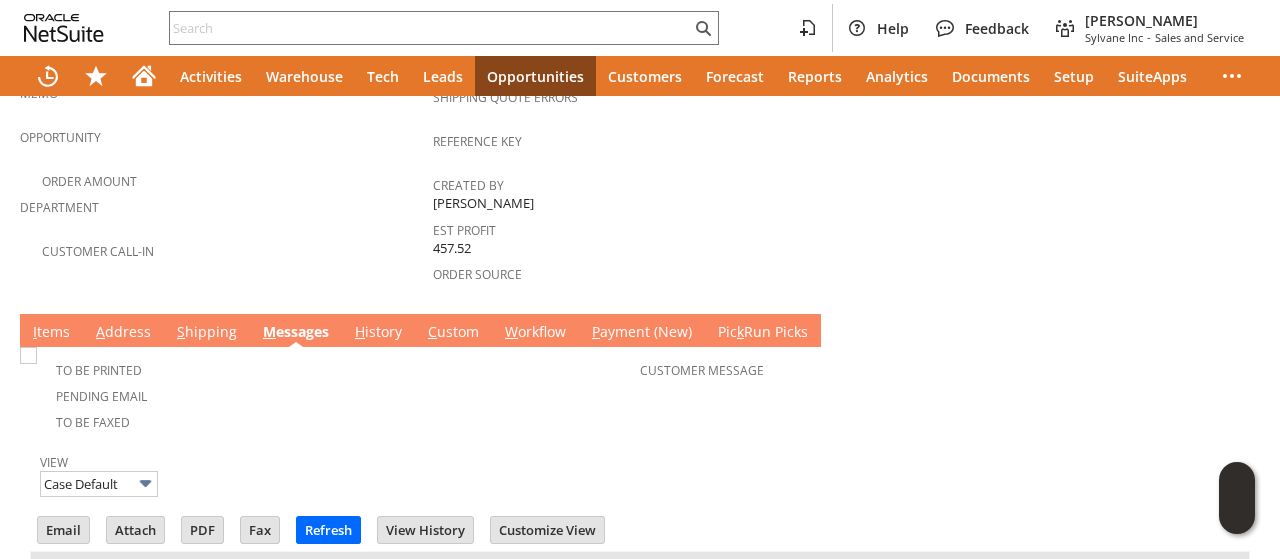 scroll, scrollTop: 0, scrollLeft: 0, axis: both 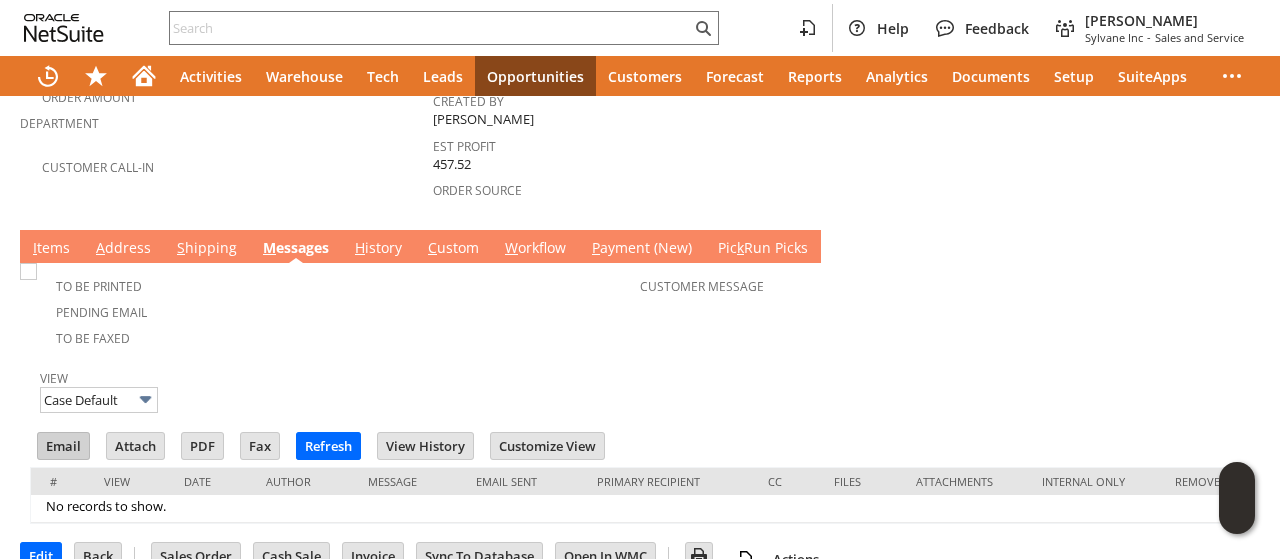 click on "Email" at bounding box center [63, 446] 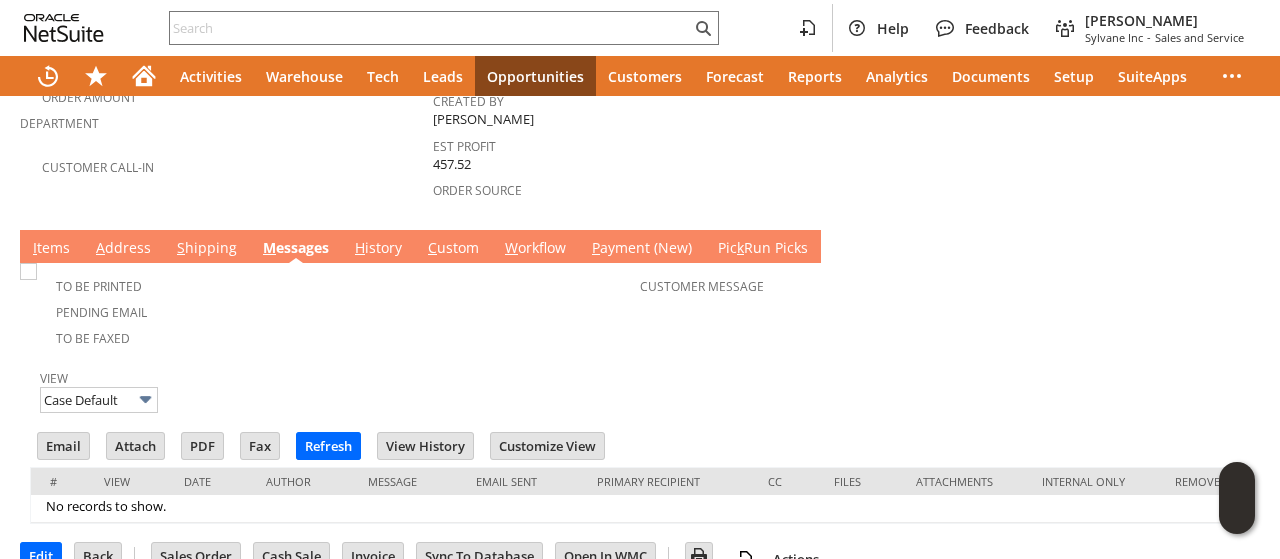 click at bounding box center (640, 359) 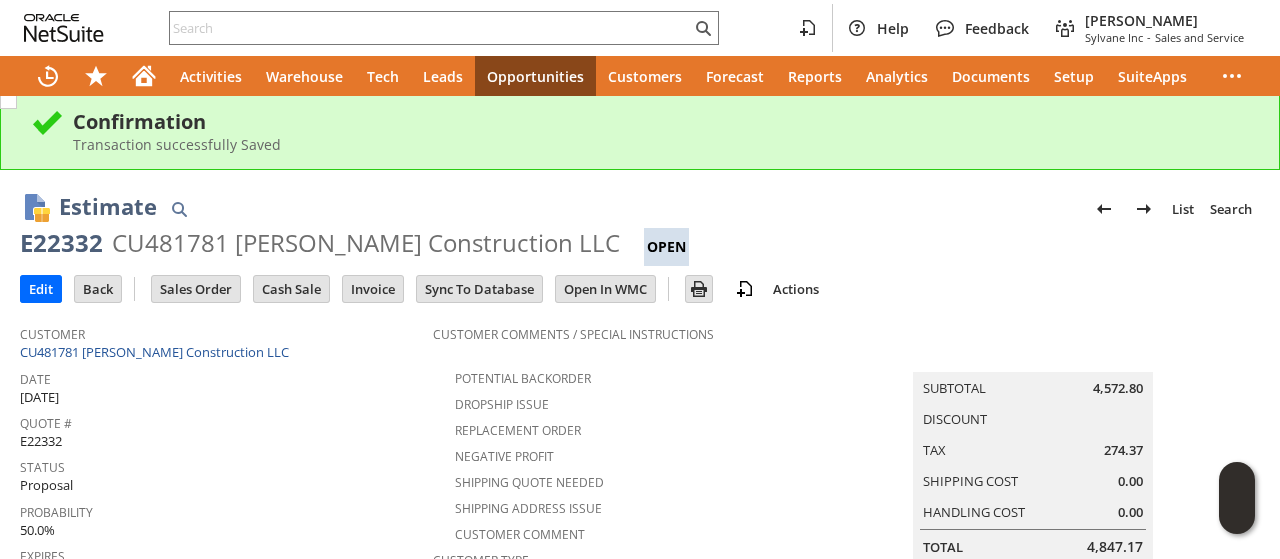 scroll, scrollTop: 0, scrollLeft: 0, axis: both 